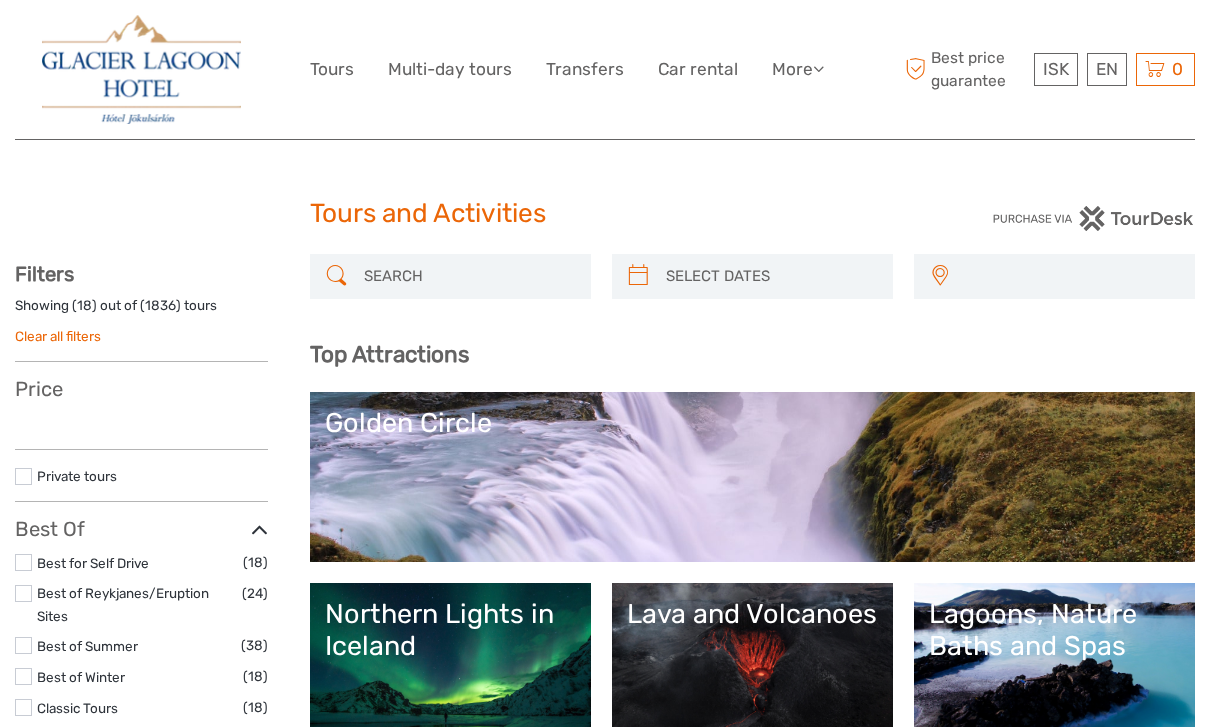 scroll, scrollTop: 107, scrollLeft: 0, axis: vertical 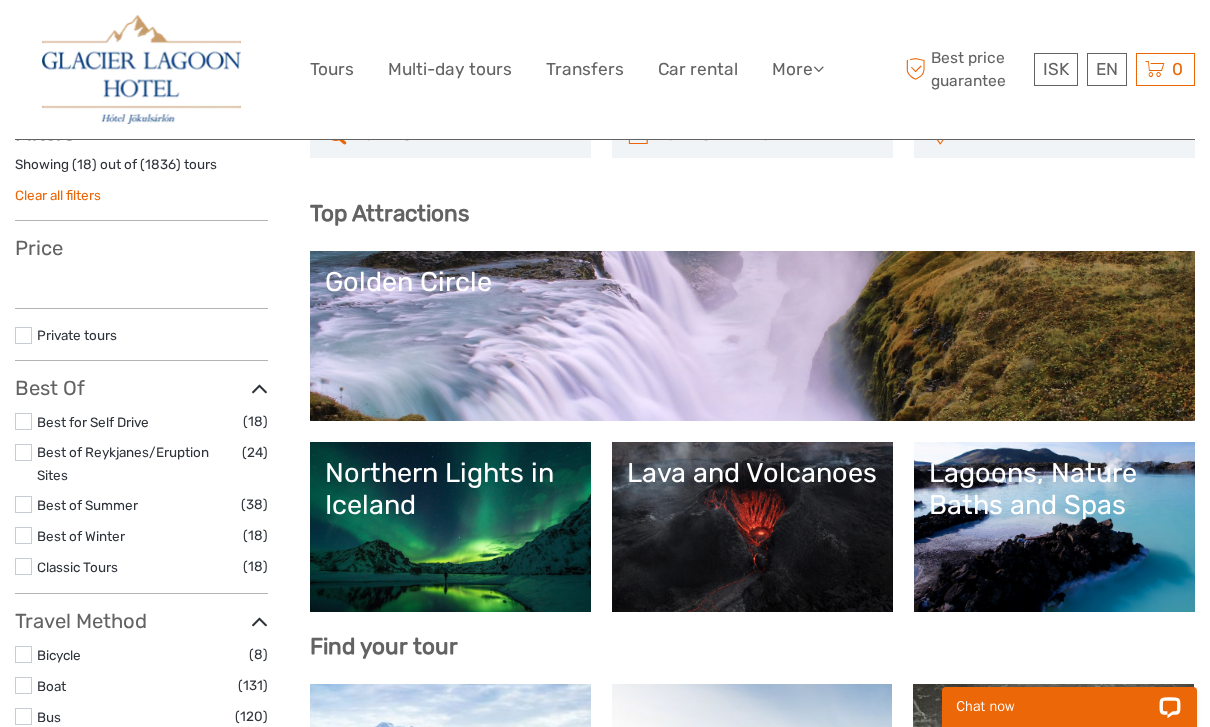 select 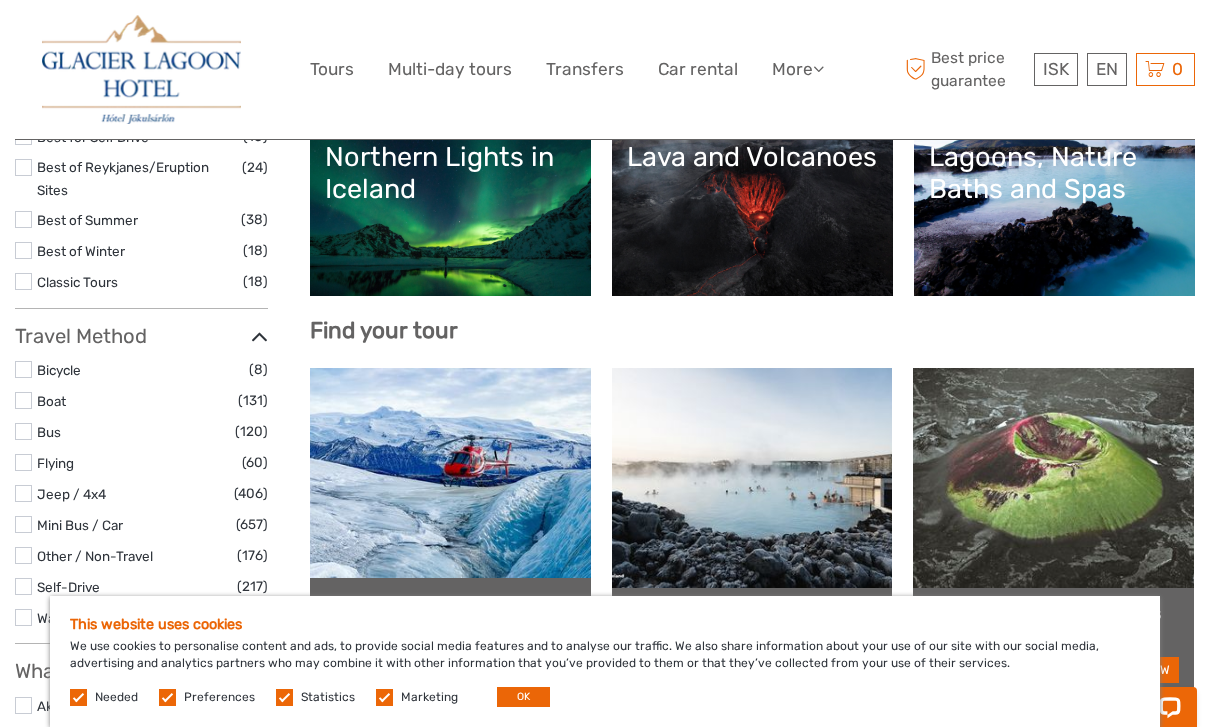scroll, scrollTop: 456, scrollLeft: 0, axis: vertical 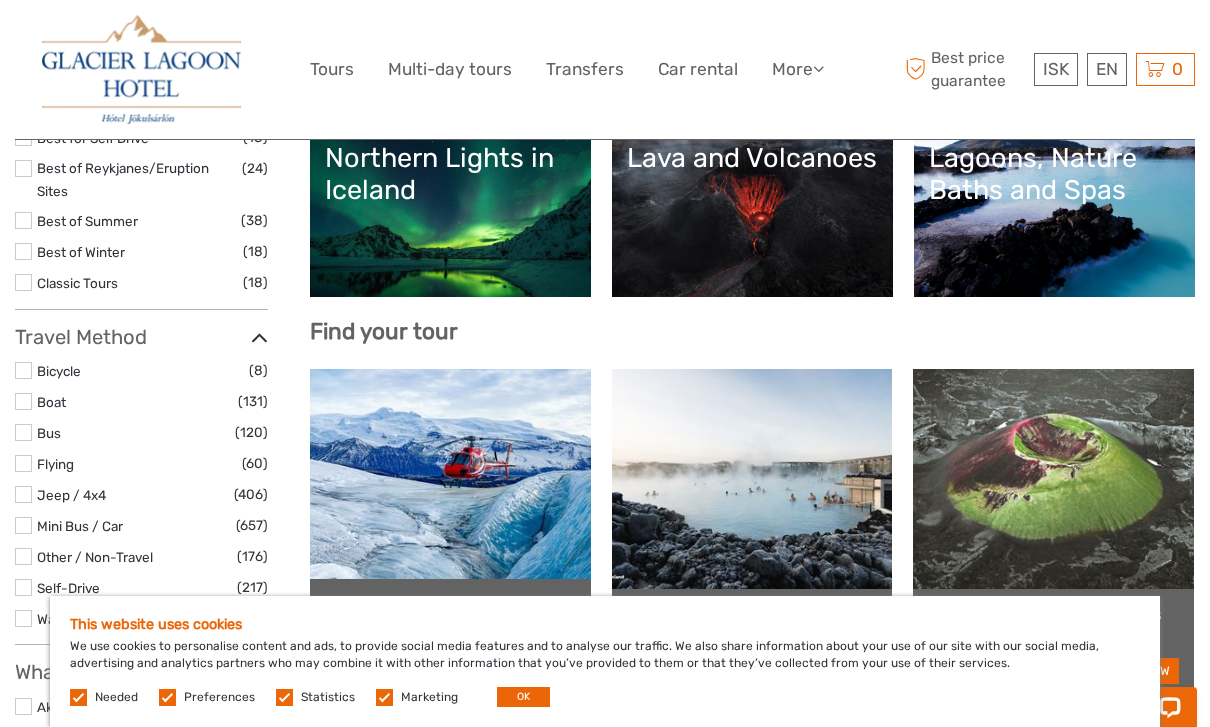 click on "OK" at bounding box center [523, 697] 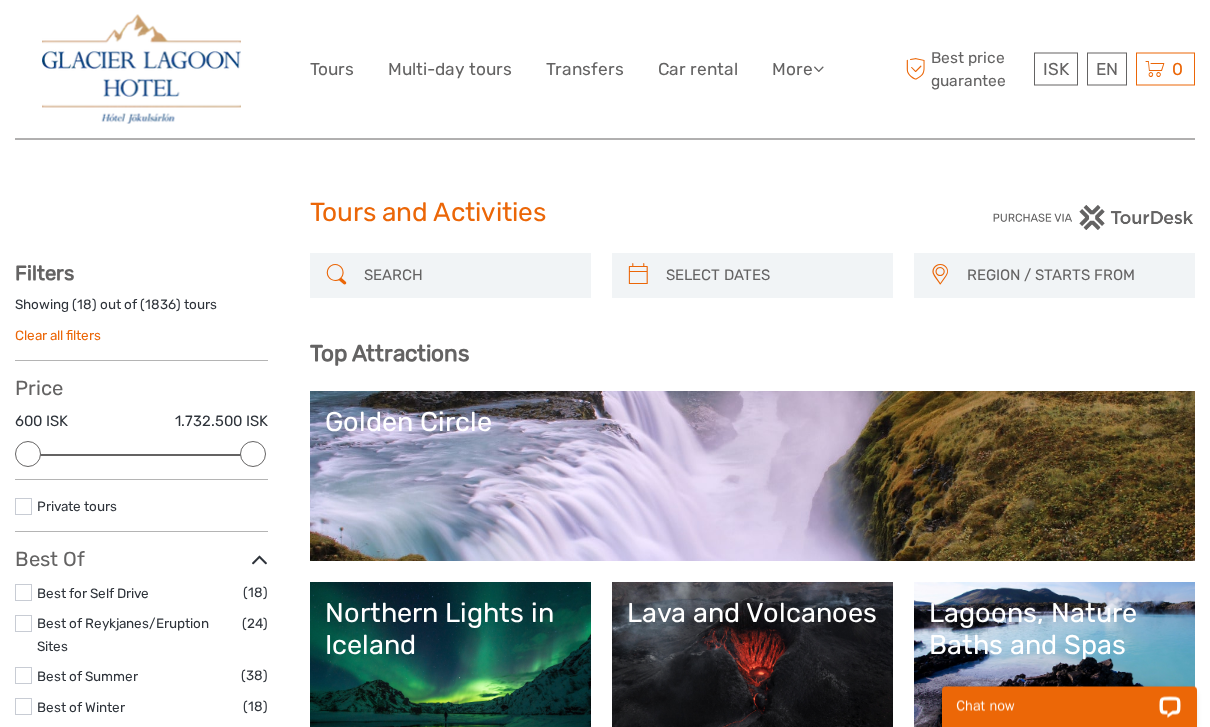 scroll, scrollTop: 0, scrollLeft: 0, axis: both 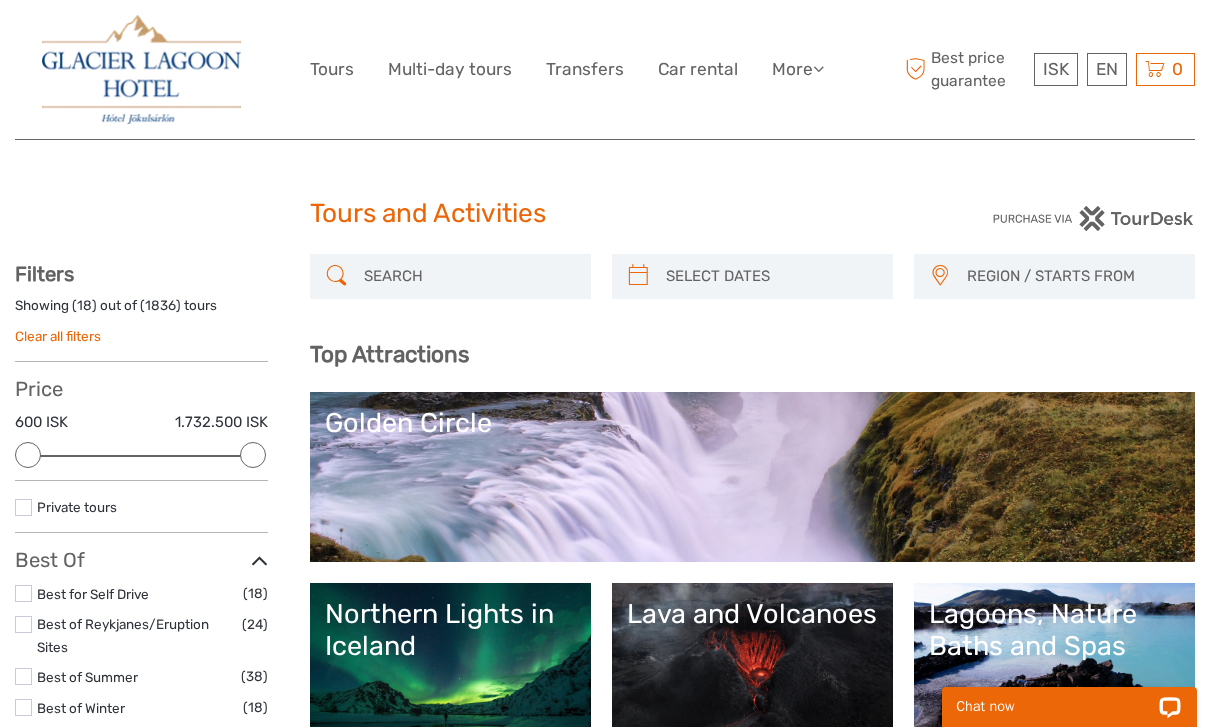 click at bounding box center [141, 69] 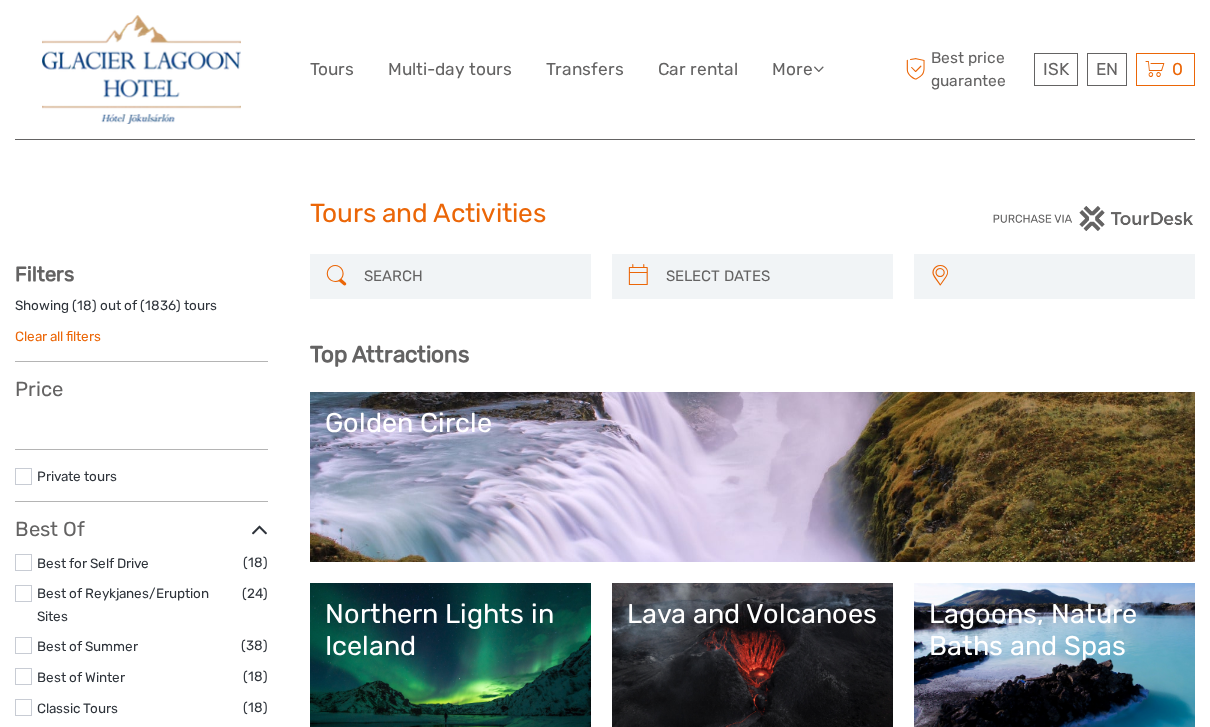 select 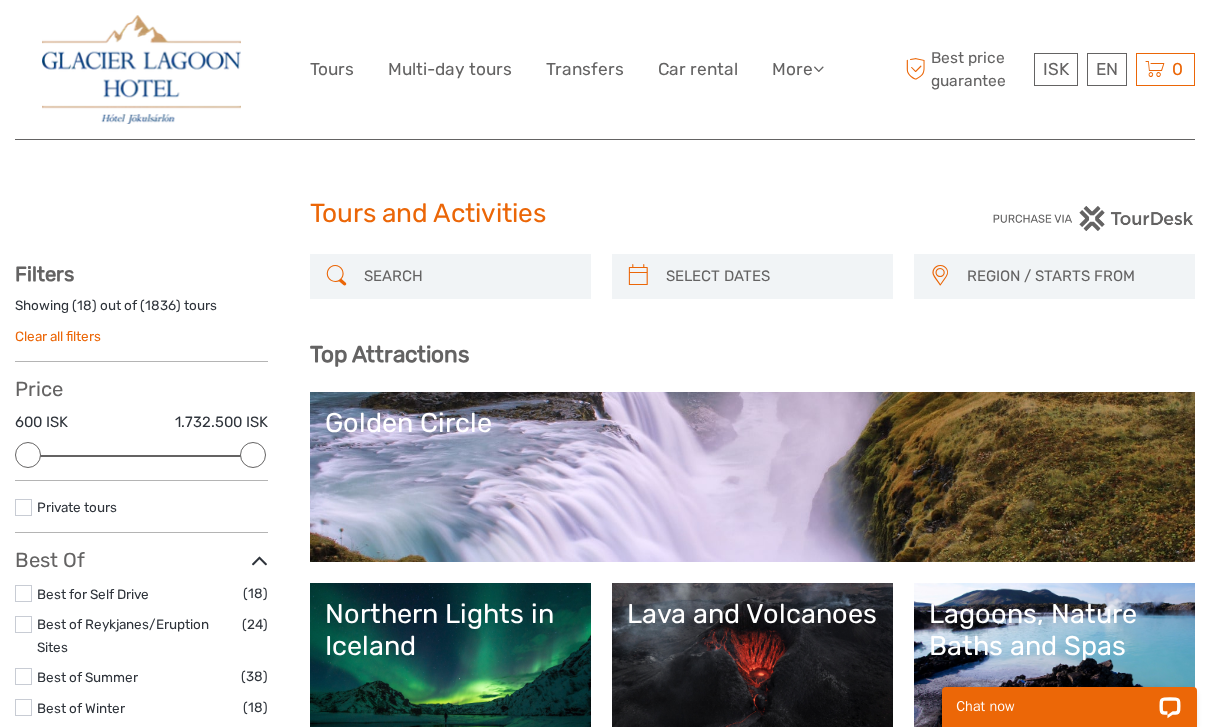 scroll, scrollTop: 0, scrollLeft: 0, axis: both 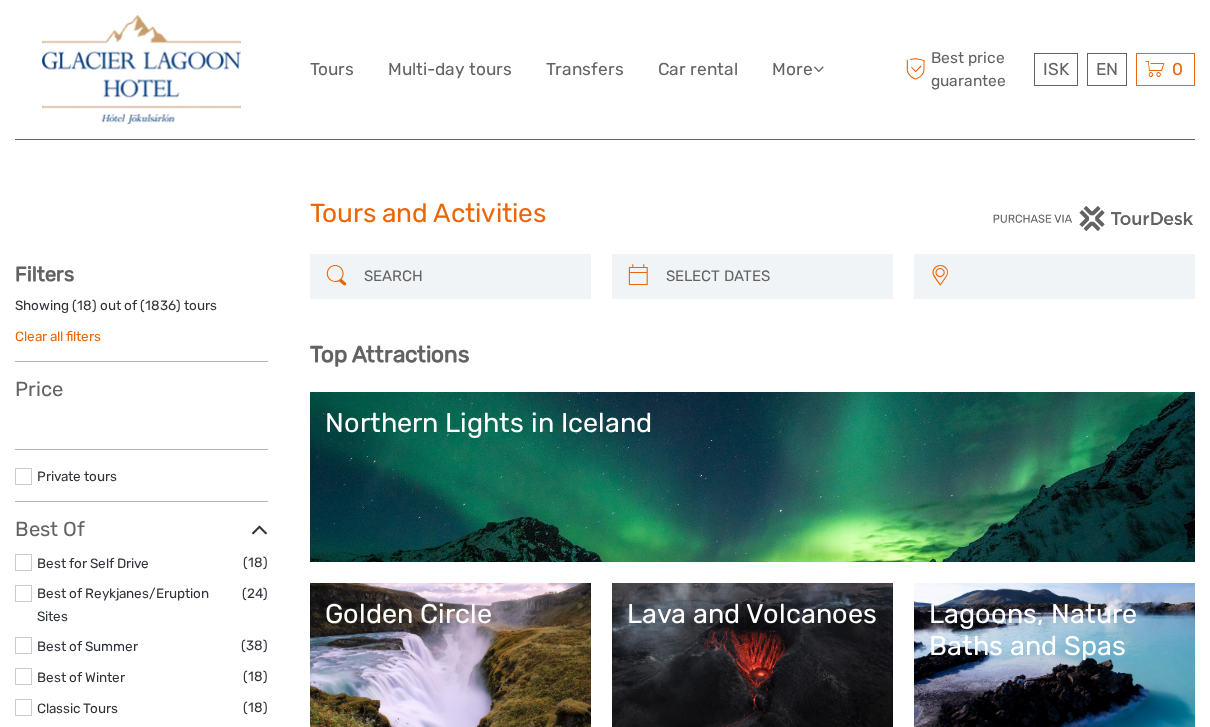 select 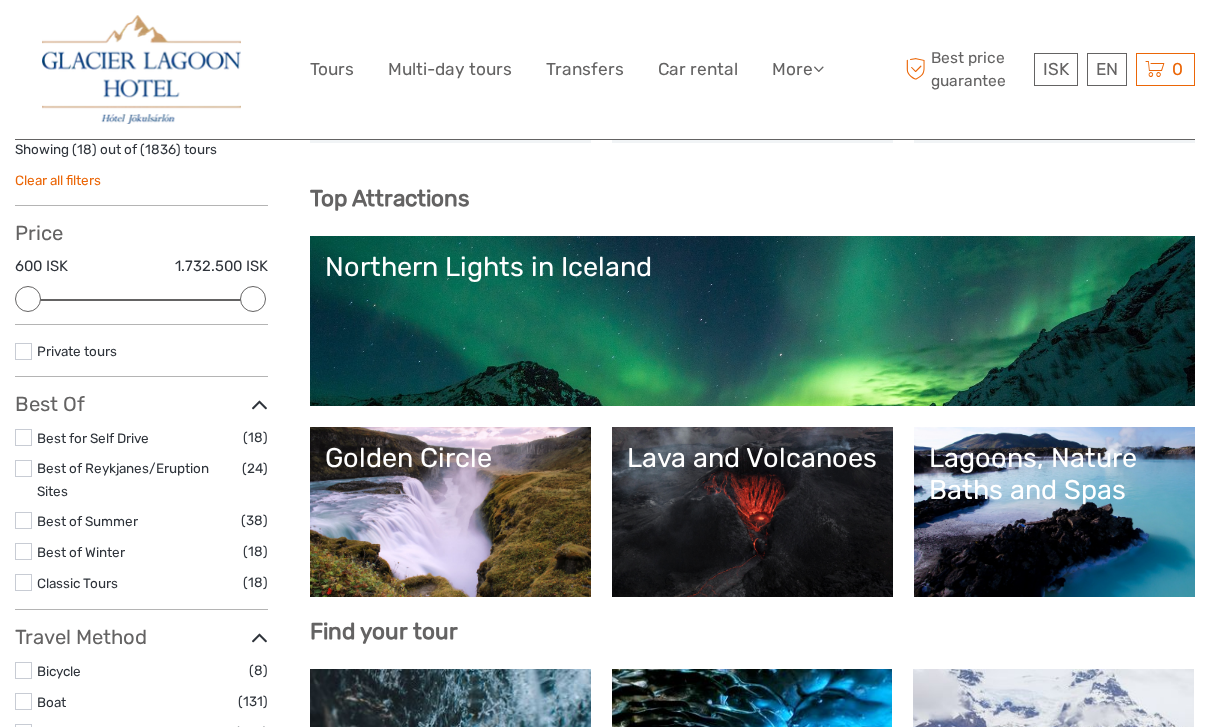 scroll, scrollTop: 0, scrollLeft: 0, axis: both 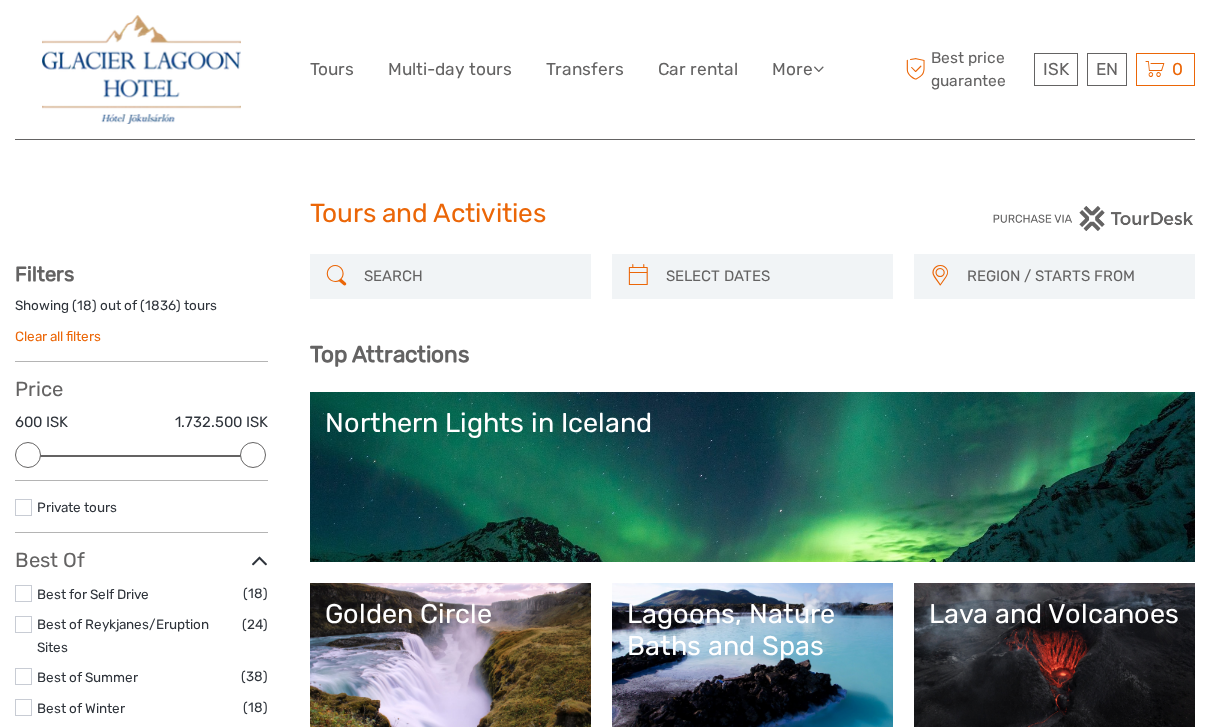select 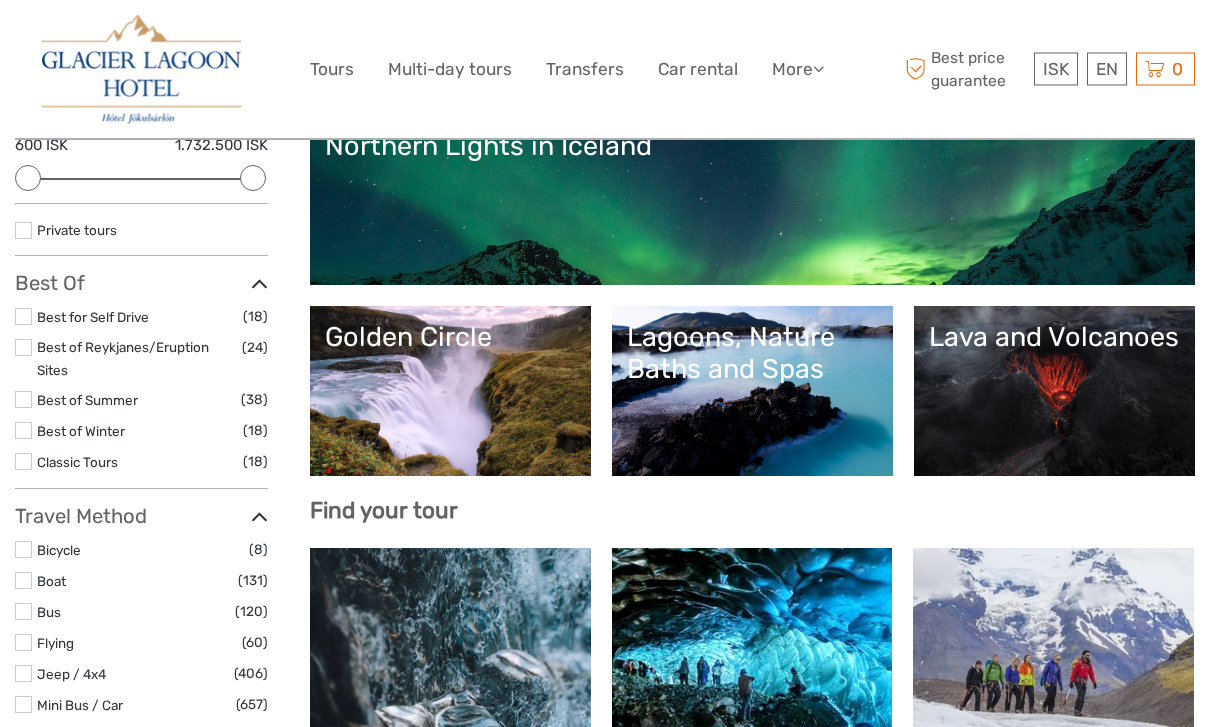 scroll, scrollTop: 0, scrollLeft: 0, axis: both 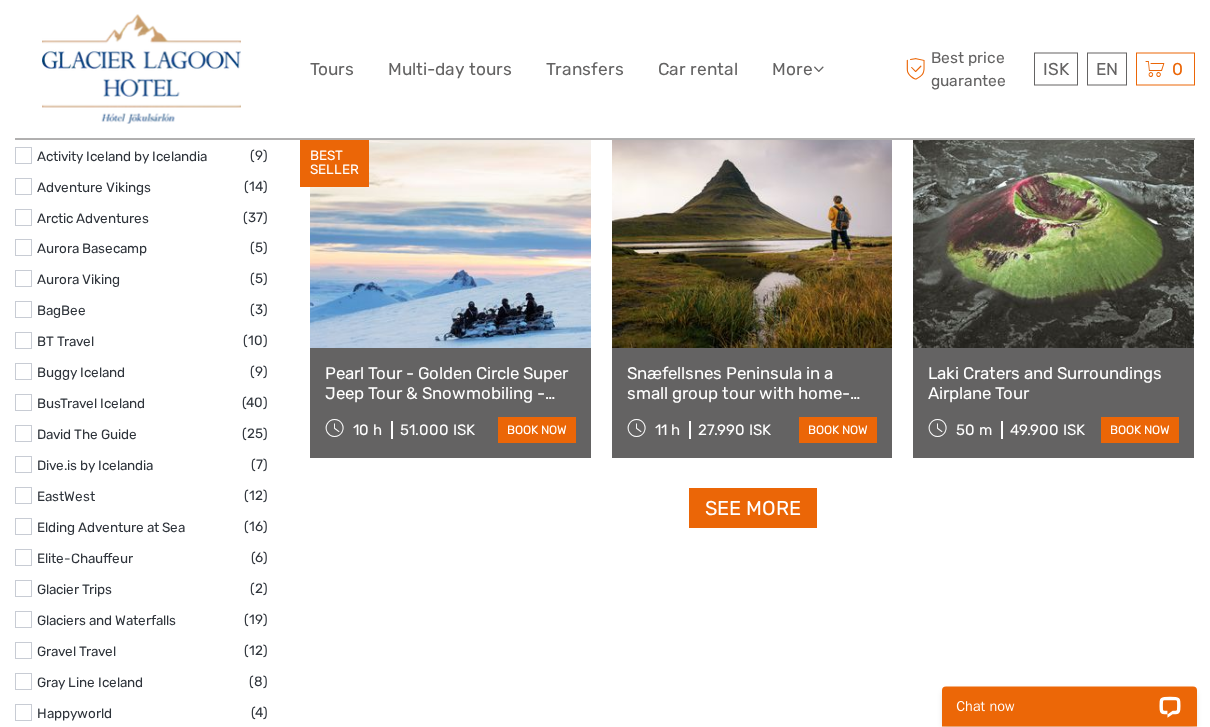 click on "See more" at bounding box center [753, 509] 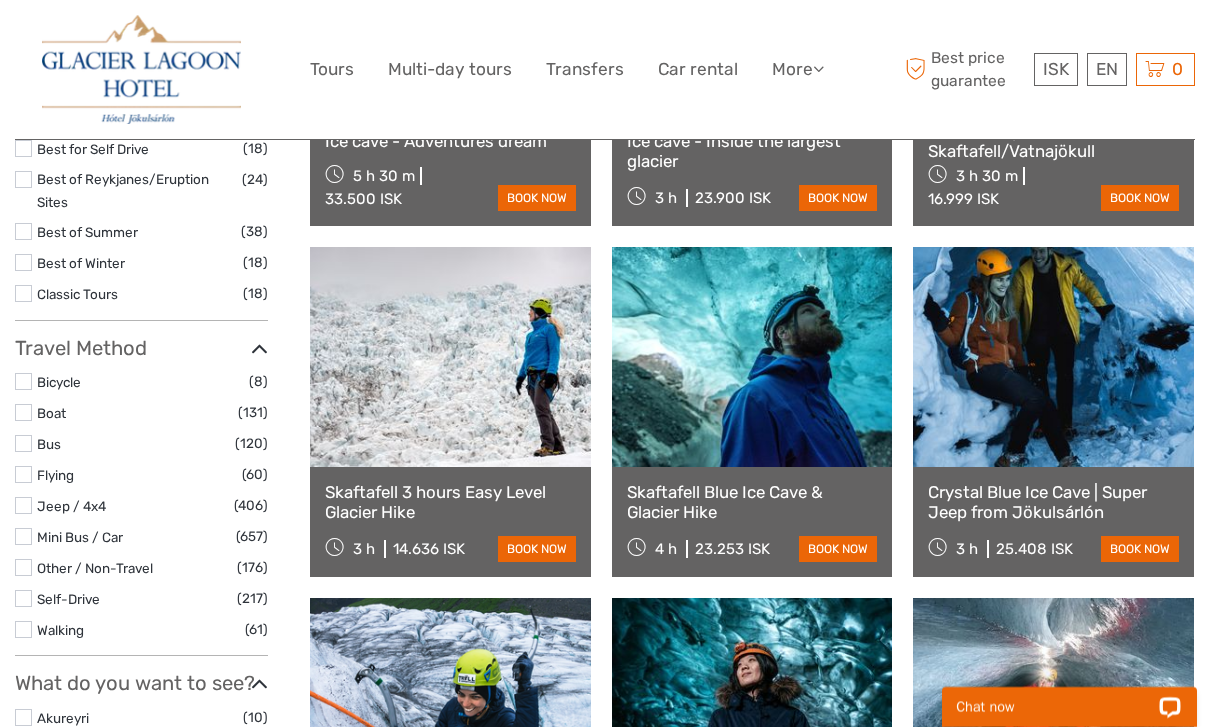 scroll, scrollTop: 444, scrollLeft: 0, axis: vertical 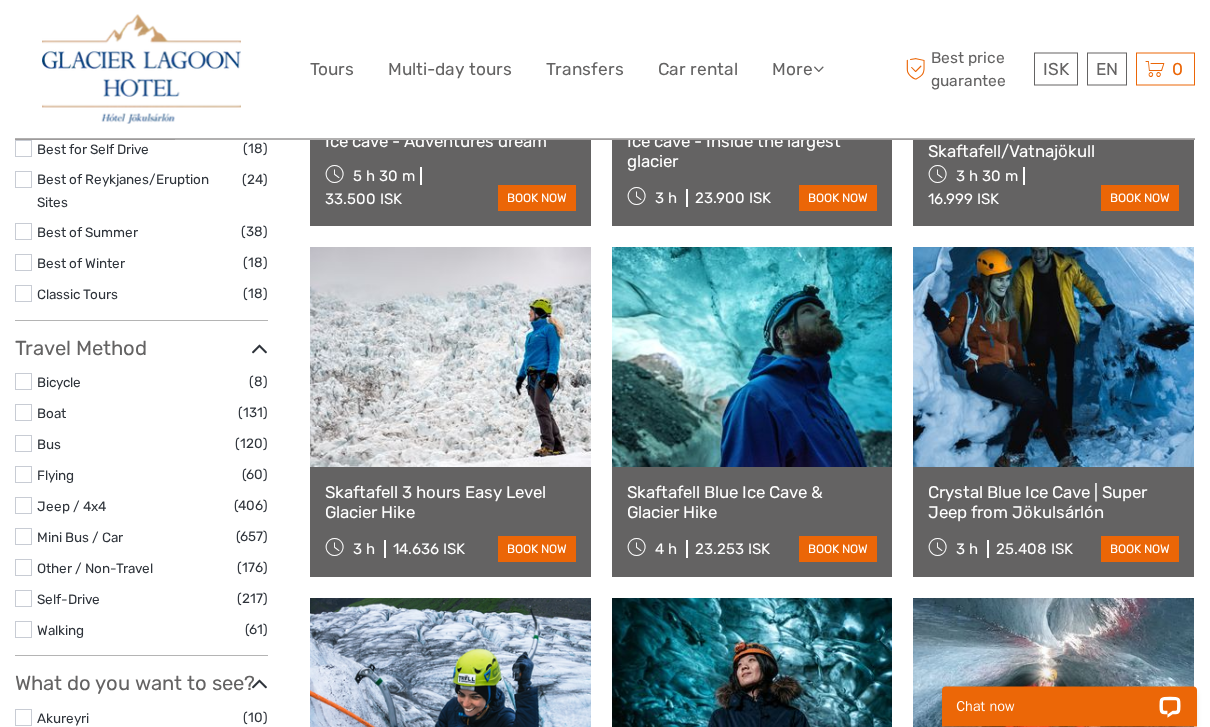 click at bounding box center [1053, 358] 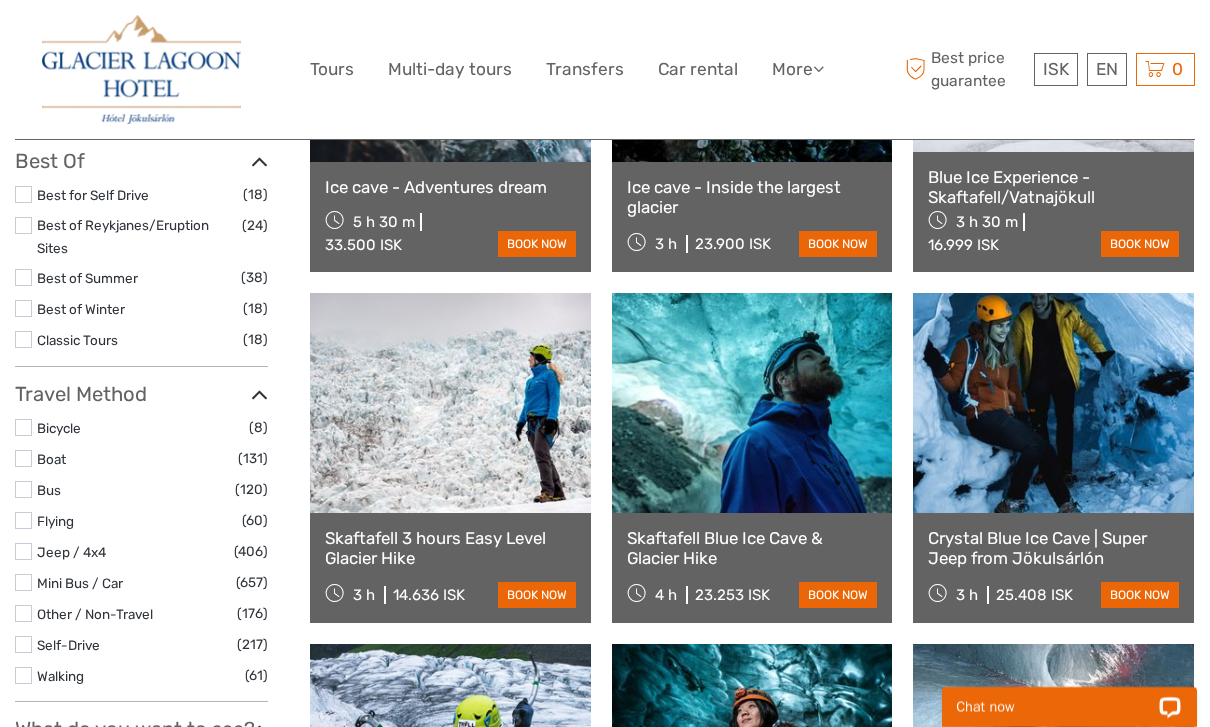 scroll, scrollTop: 398, scrollLeft: 0, axis: vertical 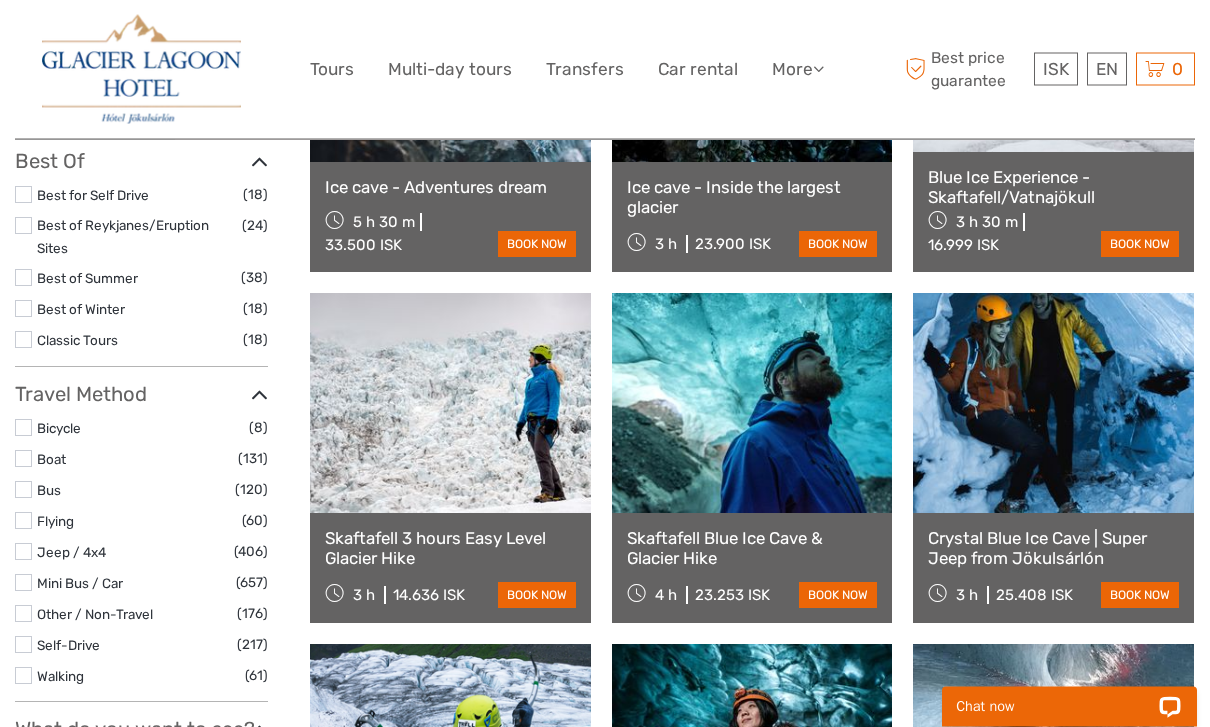 click at bounding box center [450, 404] 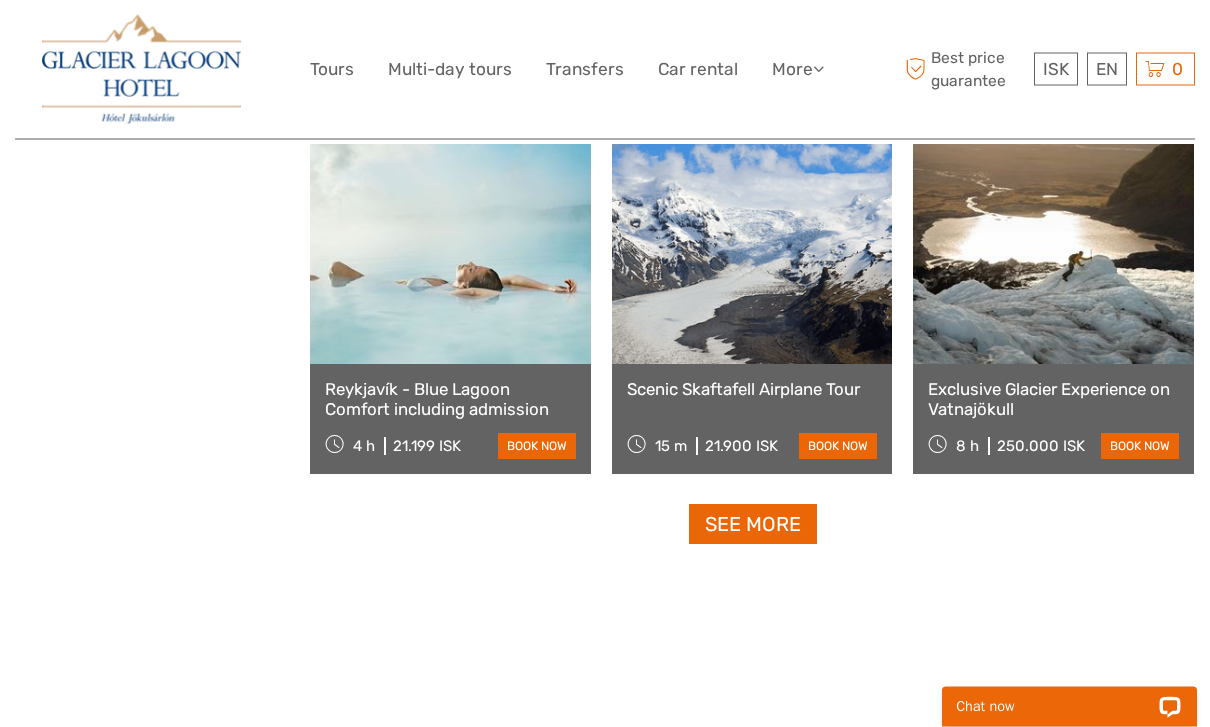 scroll, scrollTop: 4067, scrollLeft: 0, axis: vertical 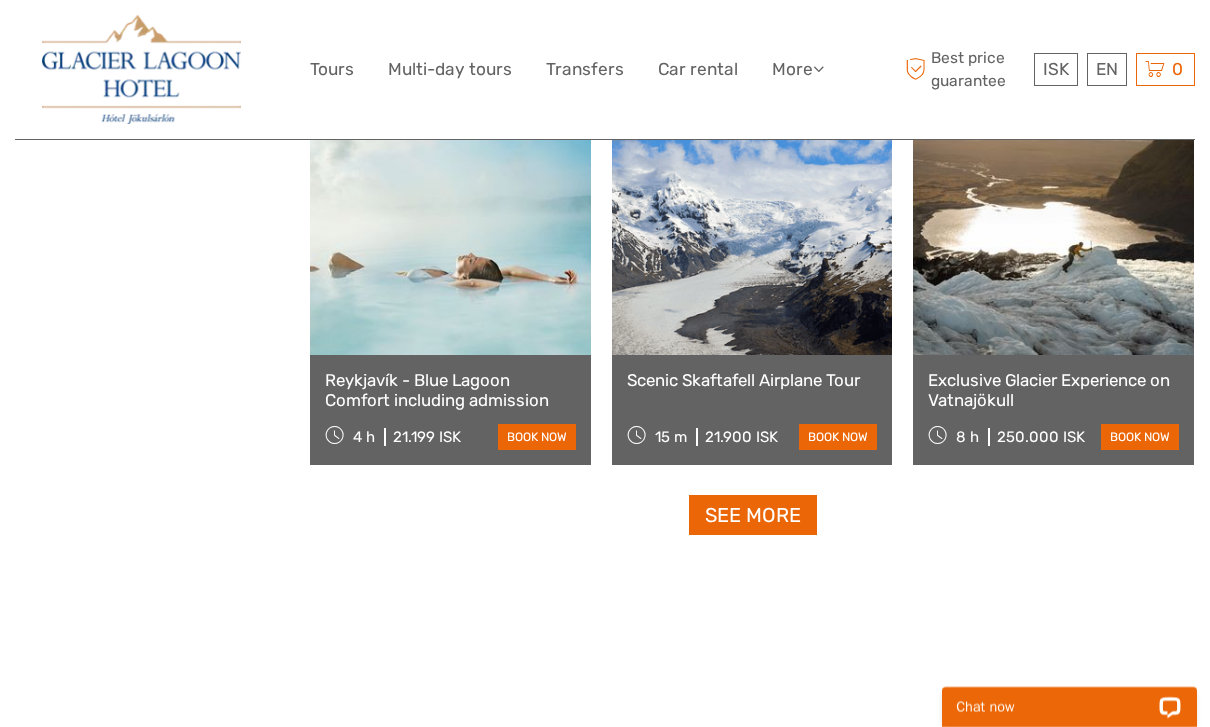 click on "See more" at bounding box center [753, 515] 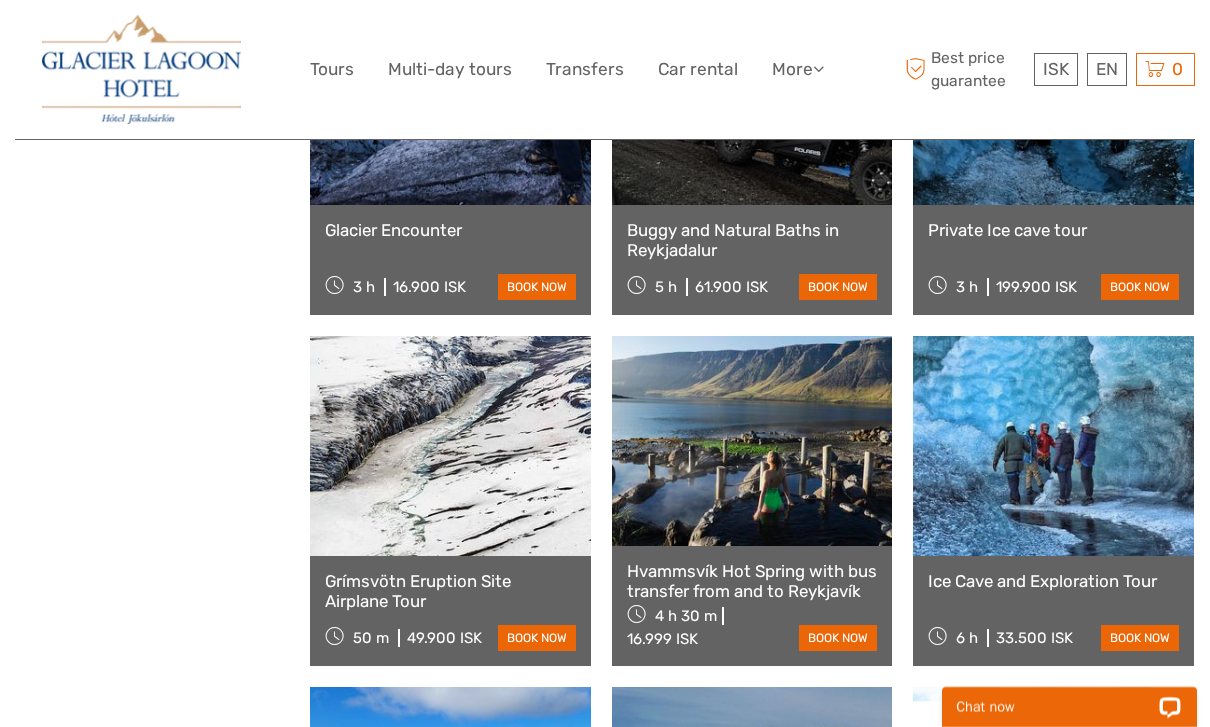 scroll, scrollTop: 5622, scrollLeft: 0, axis: vertical 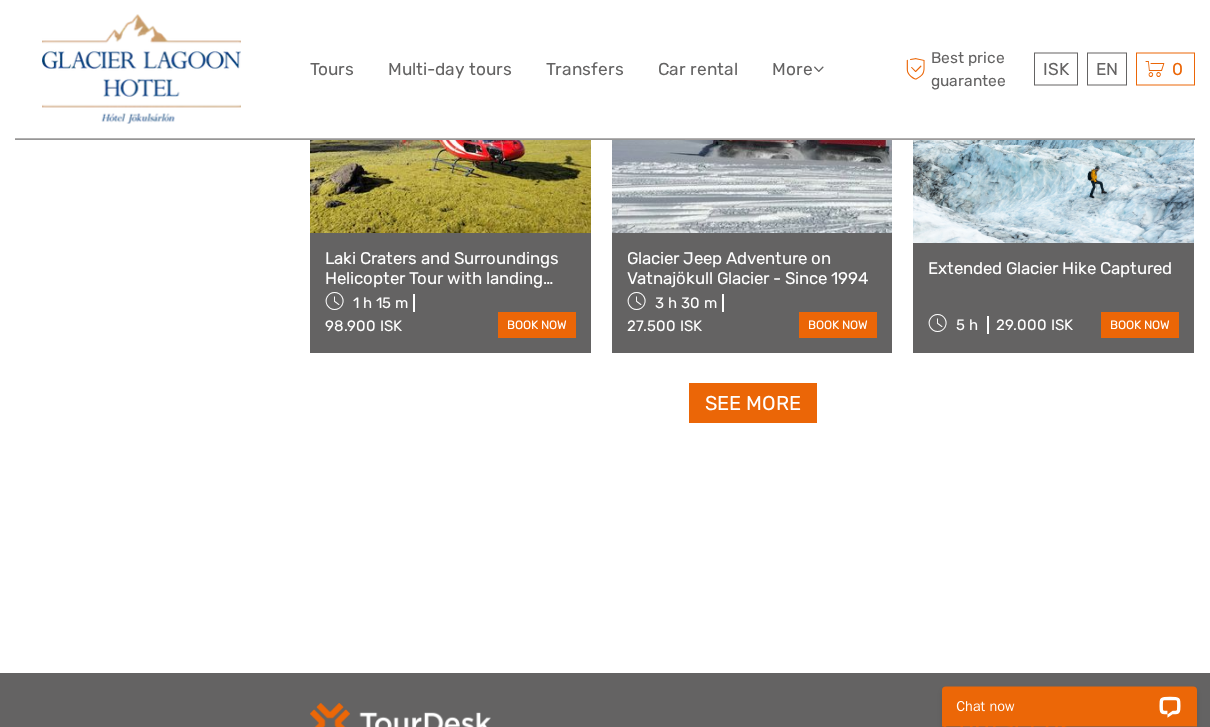 click on "See more" at bounding box center (753, 404) 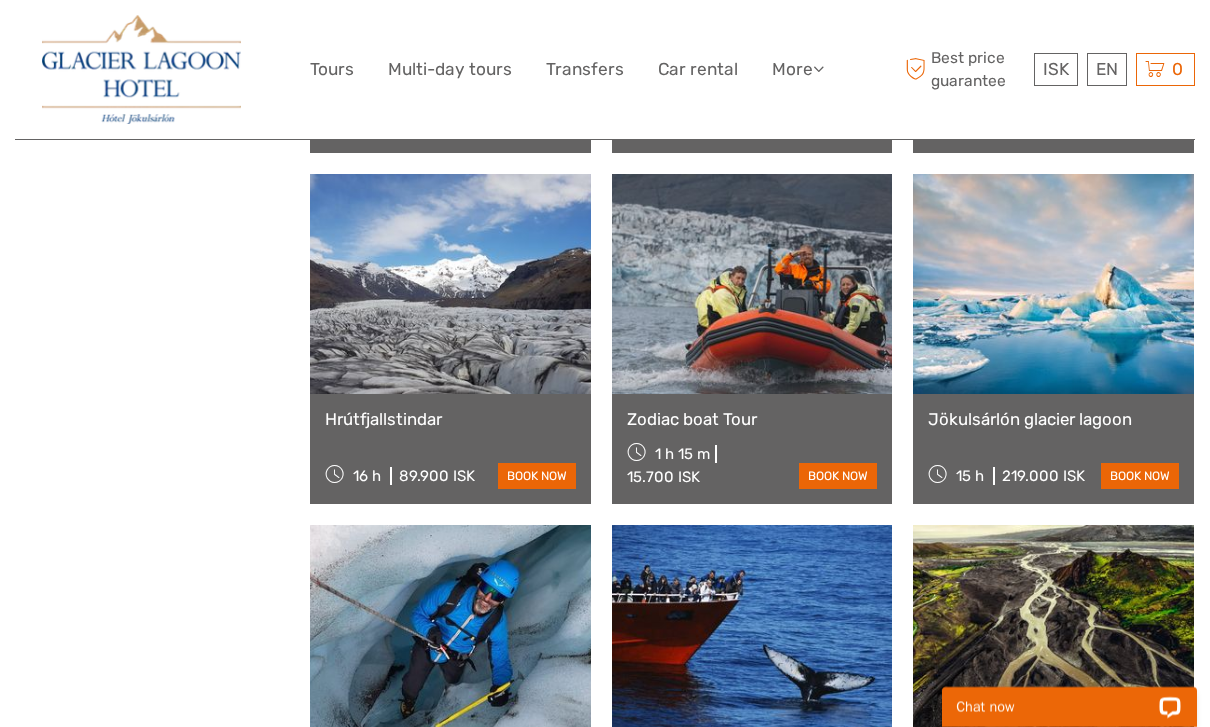 scroll, scrollTop: 6831, scrollLeft: 0, axis: vertical 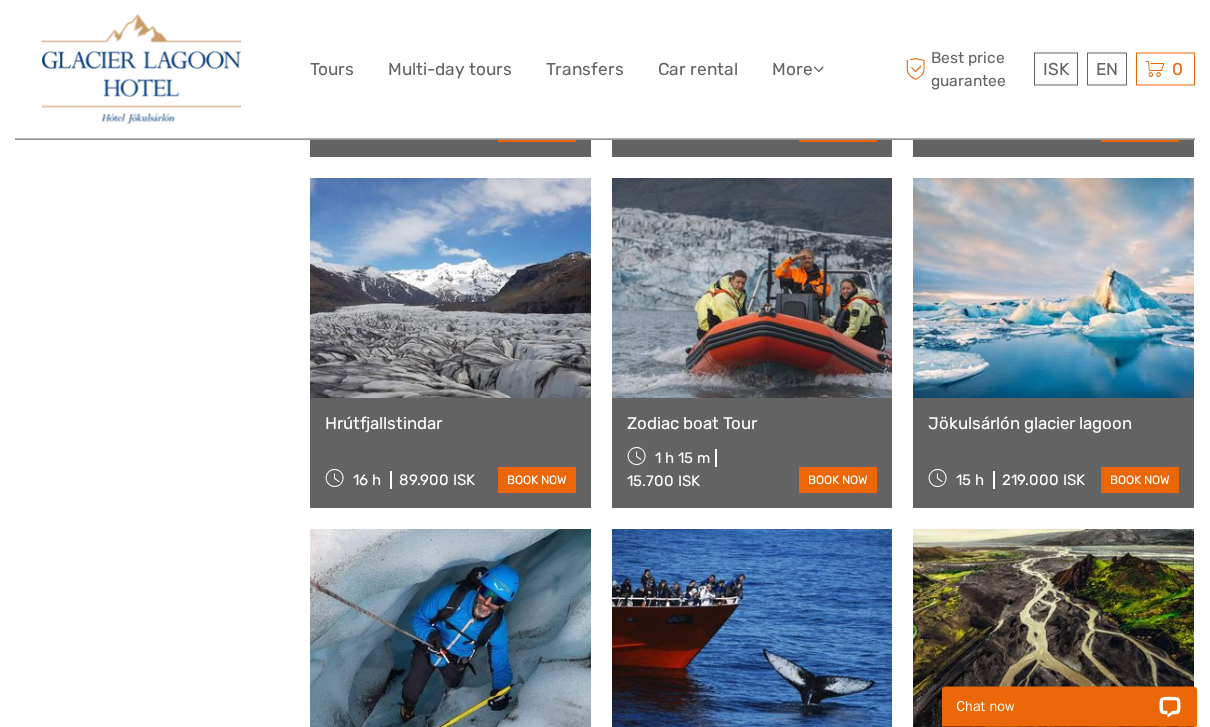 click at bounding box center [1053, 289] 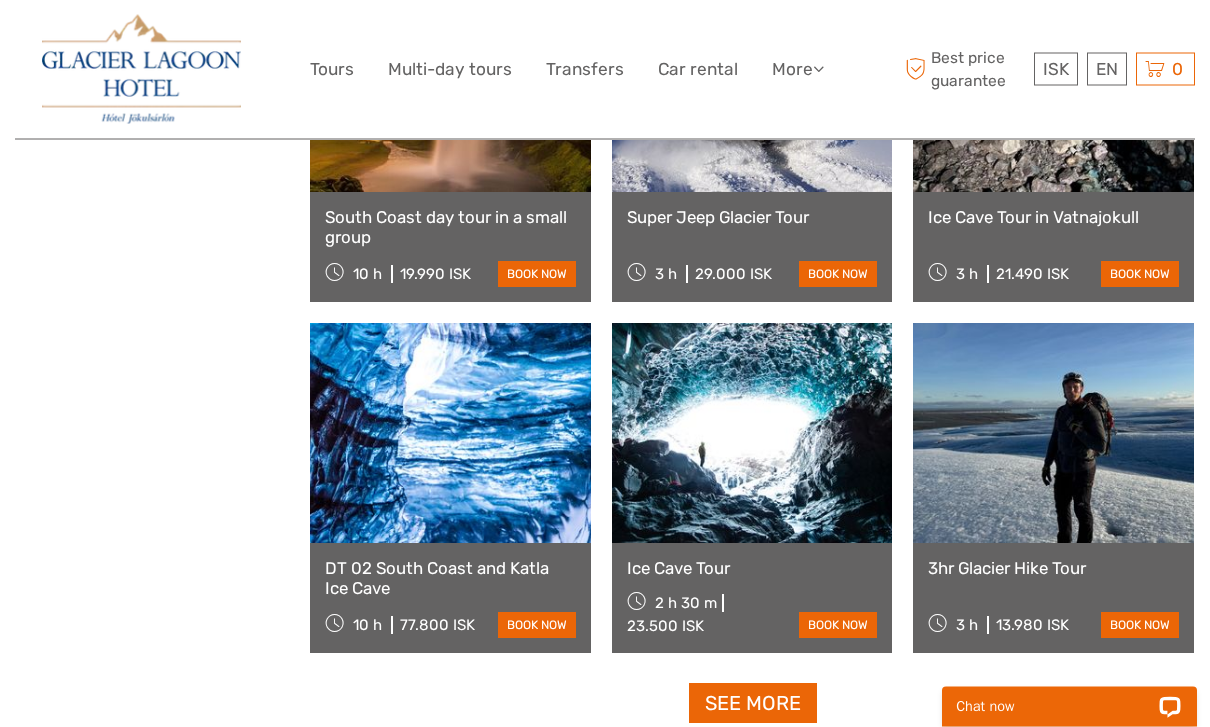 scroll, scrollTop: 8091, scrollLeft: 0, axis: vertical 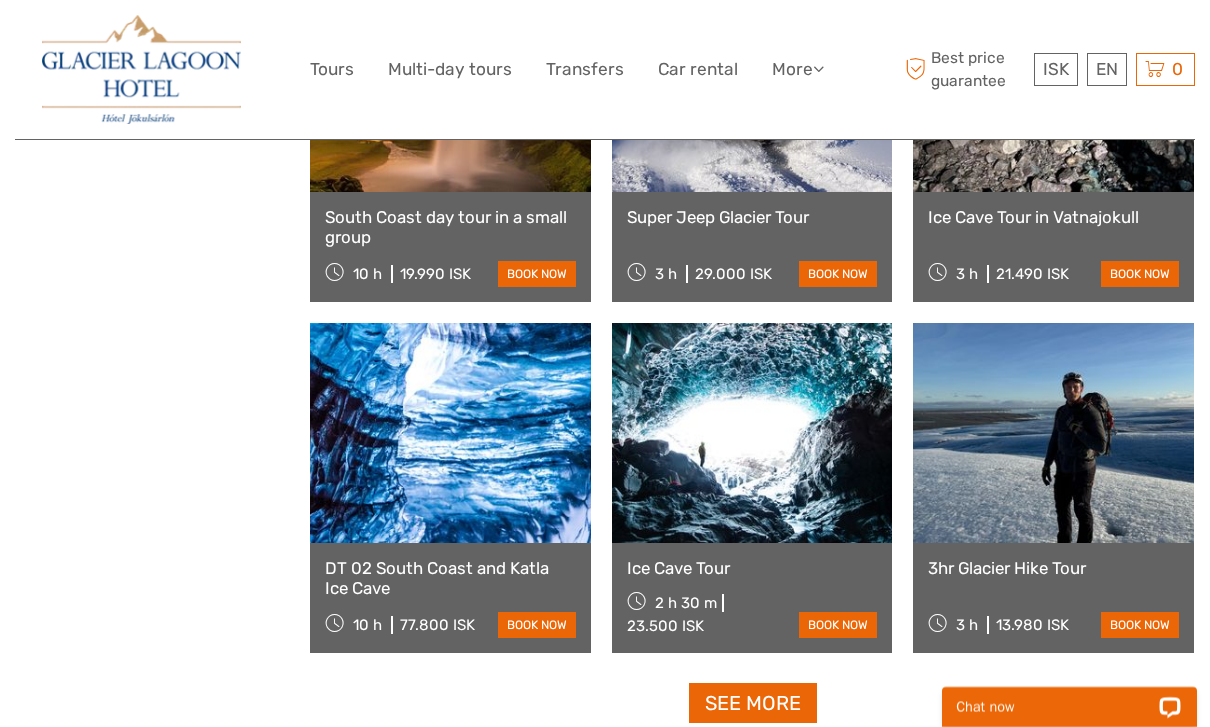 click at bounding box center [1053, 433] 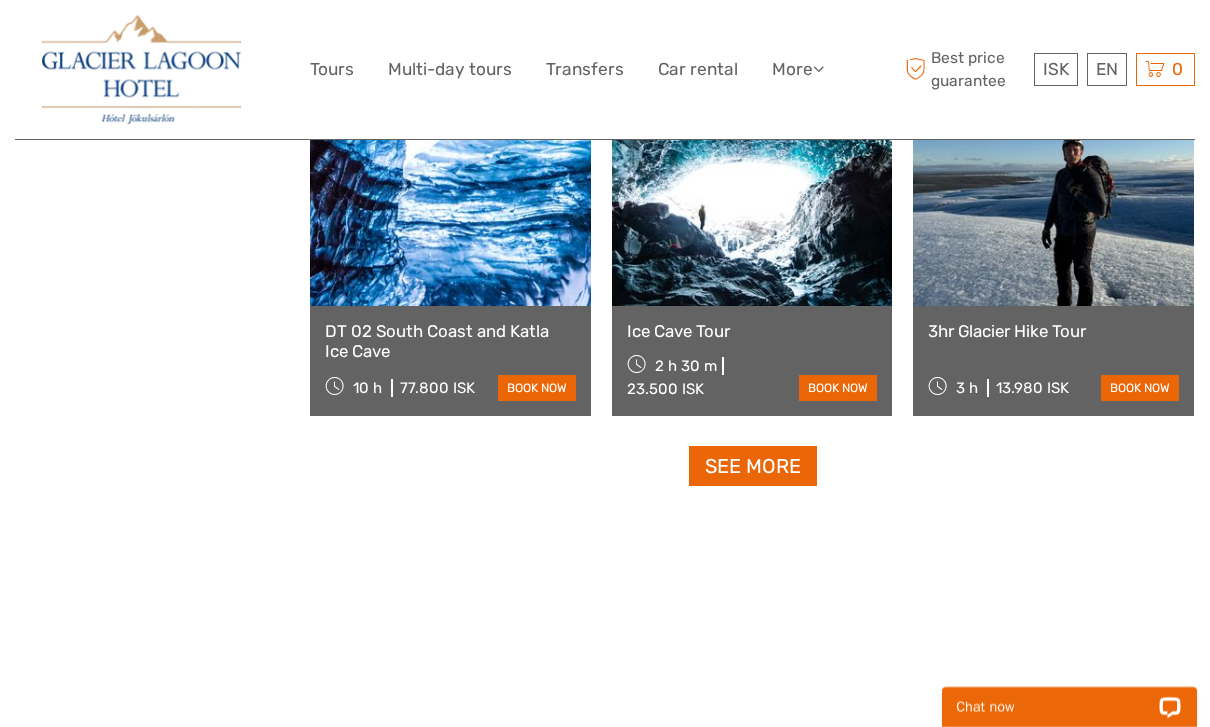 scroll, scrollTop: 8331, scrollLeft: 0, axis: vertical 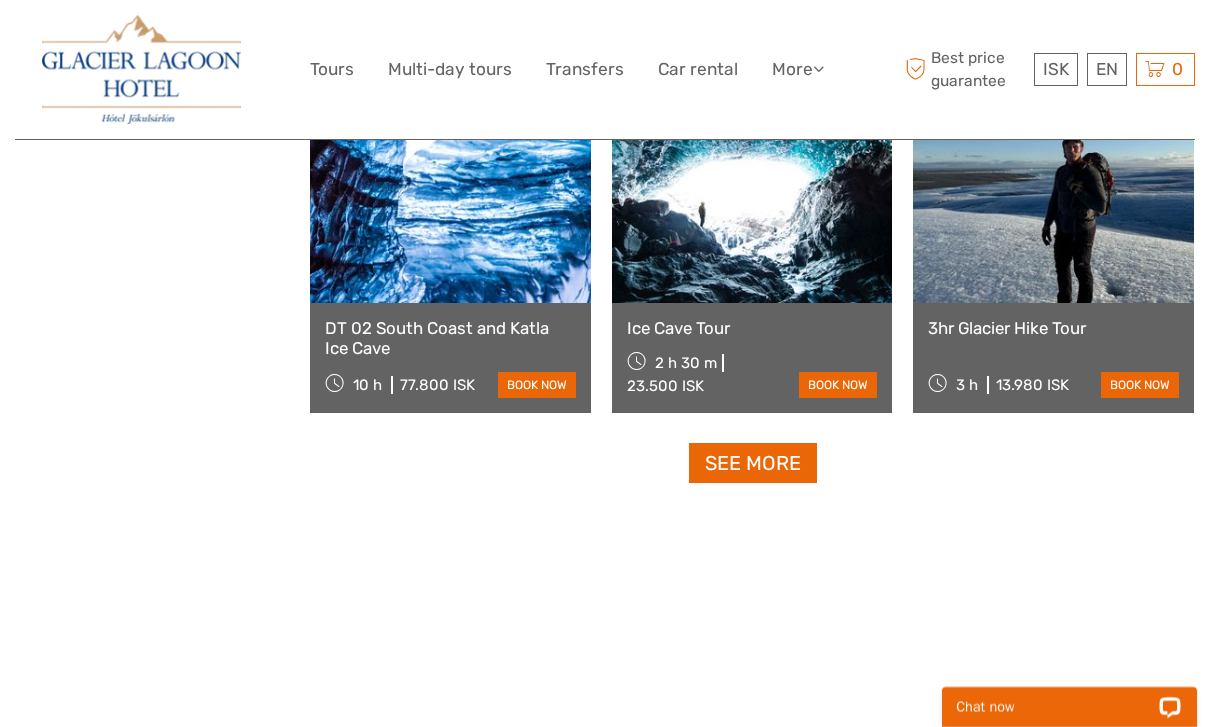 click on "See more" at bounding box center (753, 463) 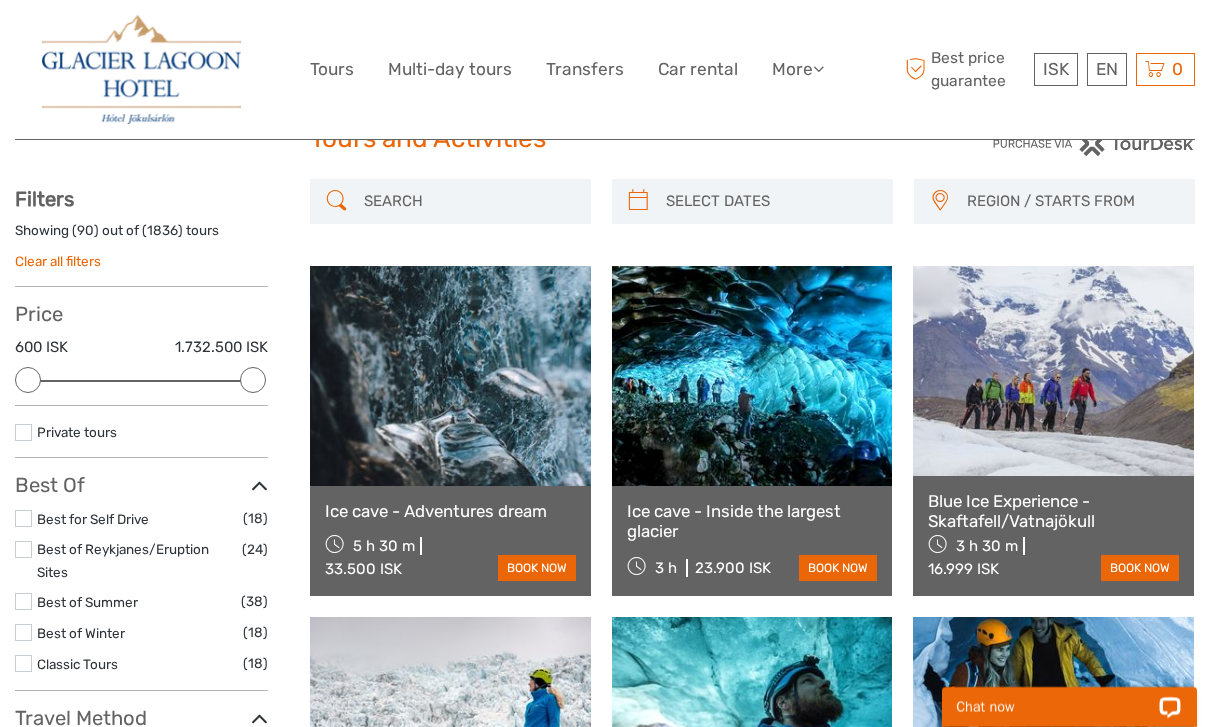 scroll, scrollTop: 47, scrollLeft: 0, axis: vertical 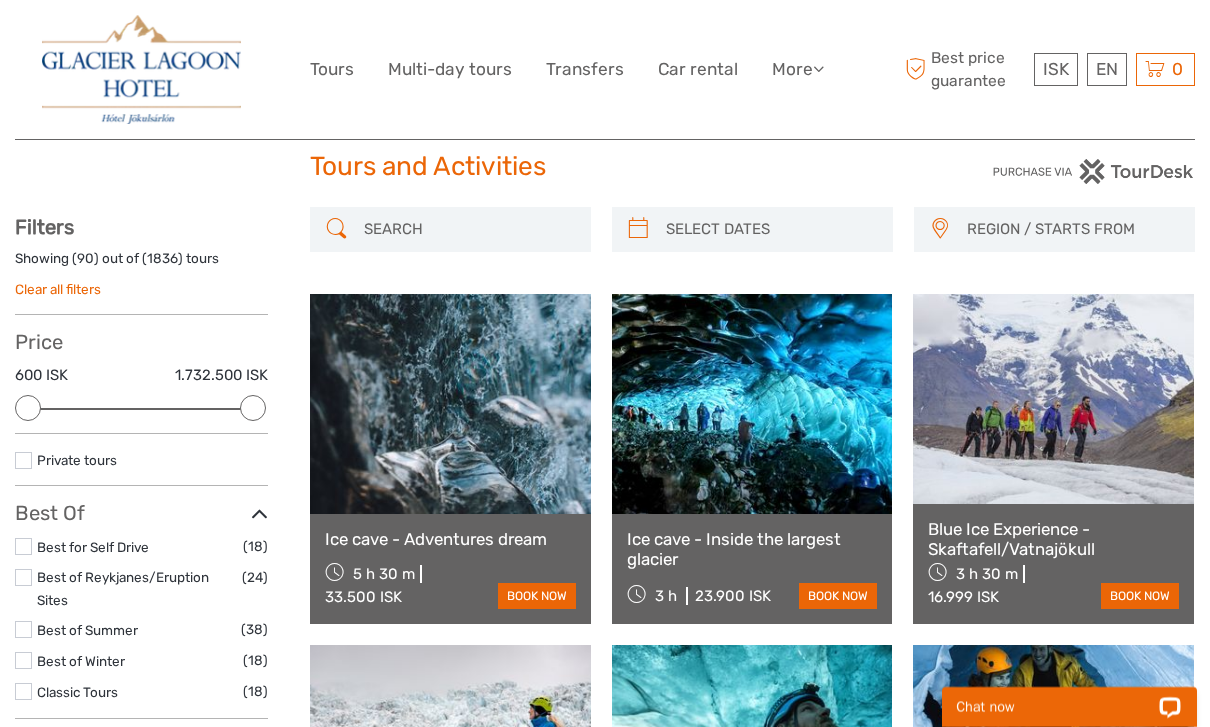 click at bounding box center (770, 229) 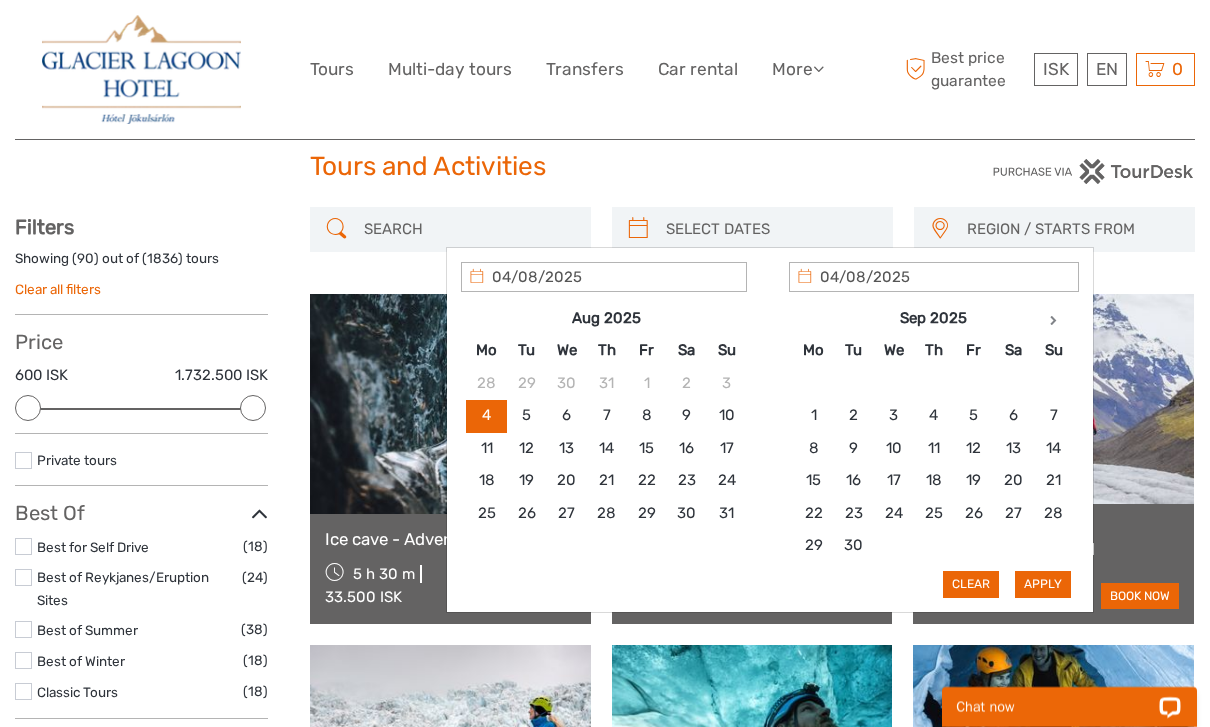 scroll, scrollTop: 24, scrollLeft: 0, axis: vertical 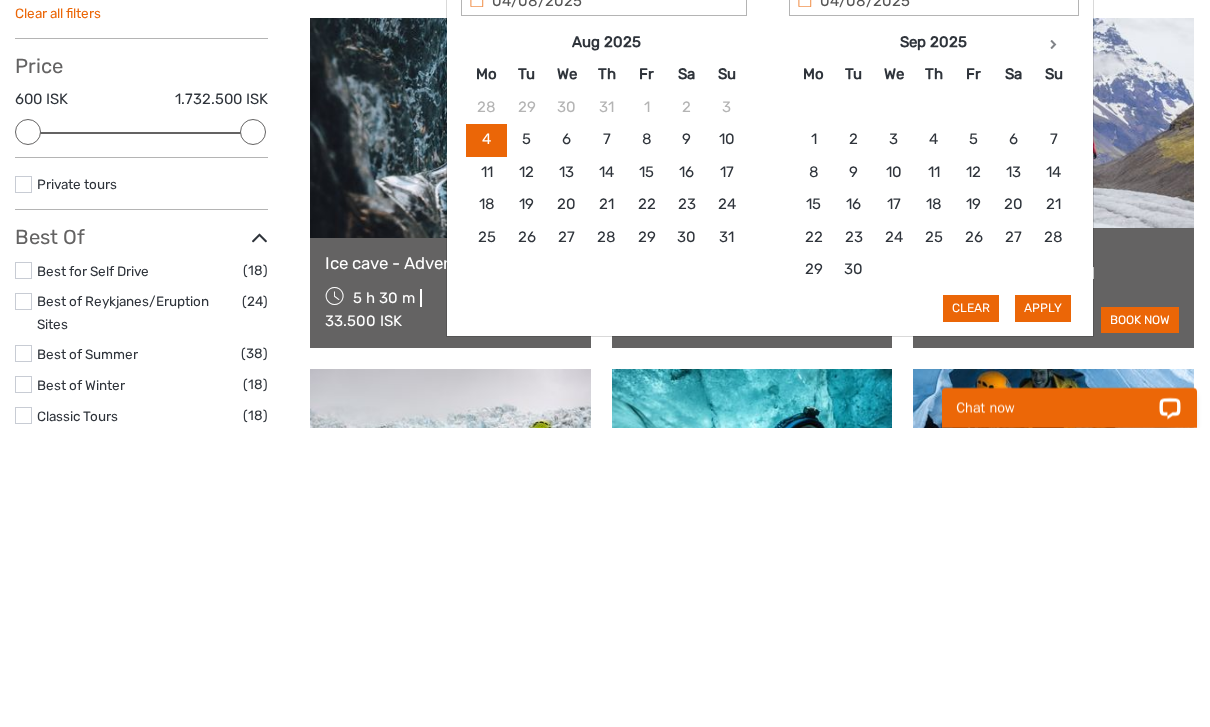 type on "21/08/2025" 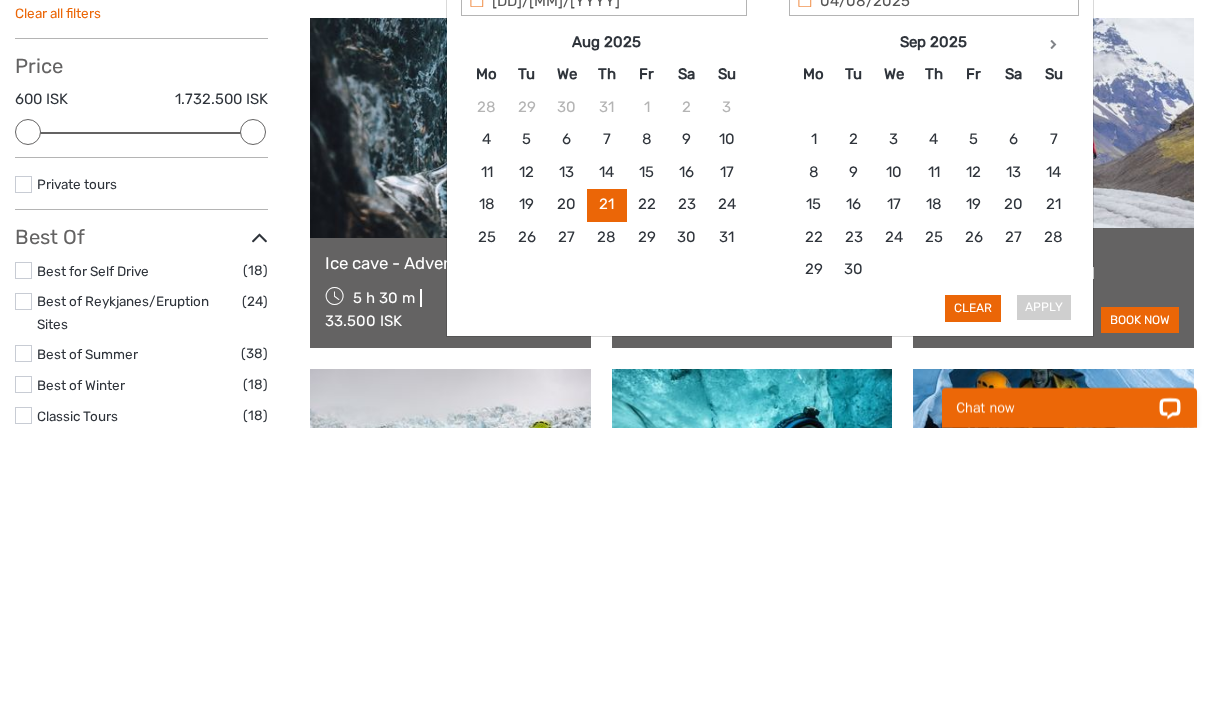 scroll, scrollTop: 324, scrollLeft: 0, axis: vertical 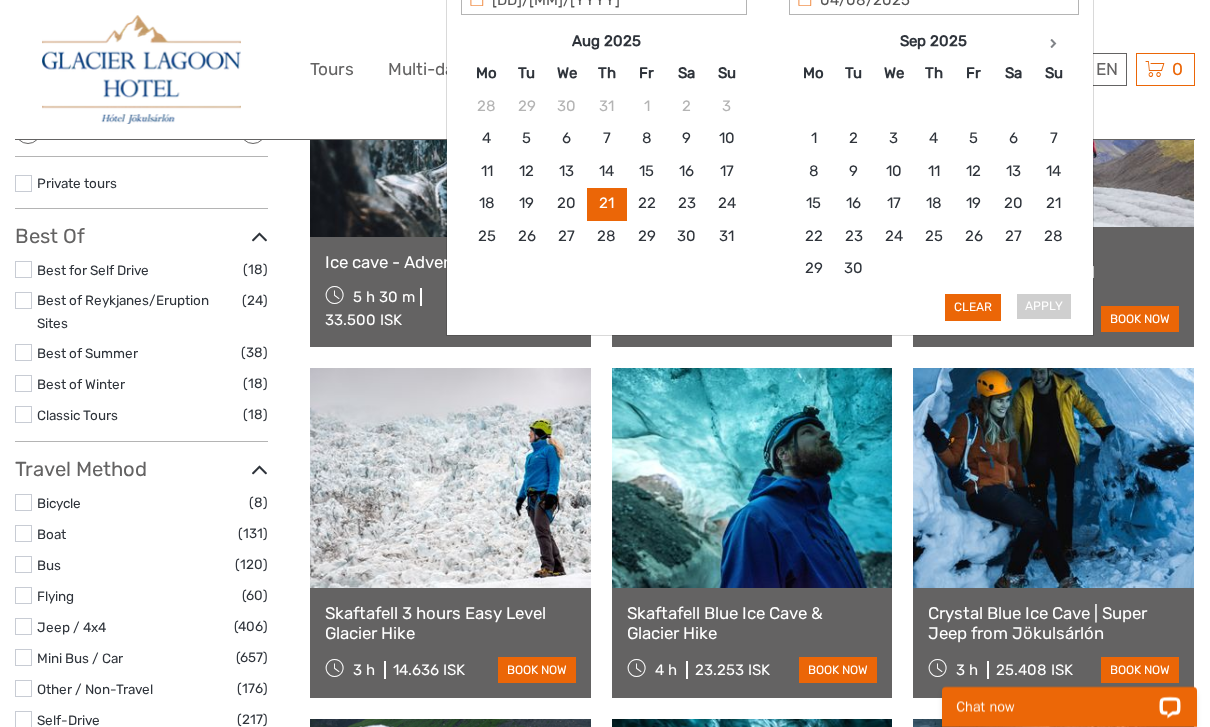 click on "Clear" at bounding box center [973, 307] 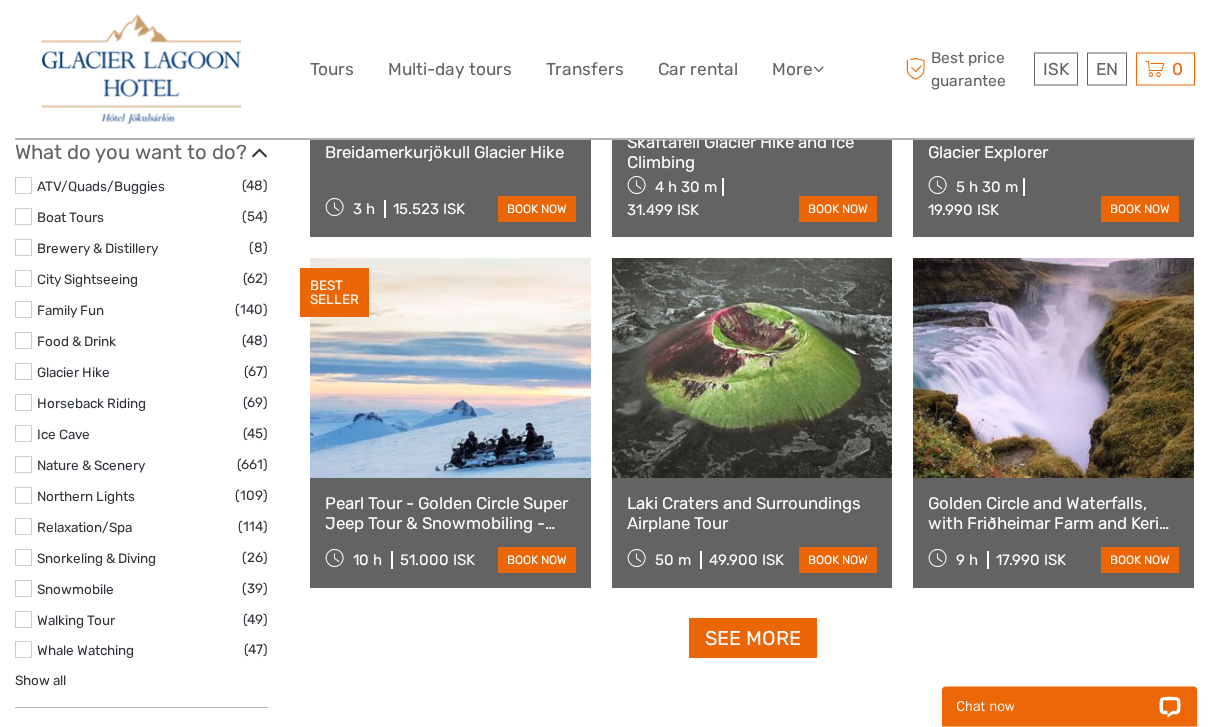 scroll, scrollTop: 1839, scrollLeft: 0, axis: vertical 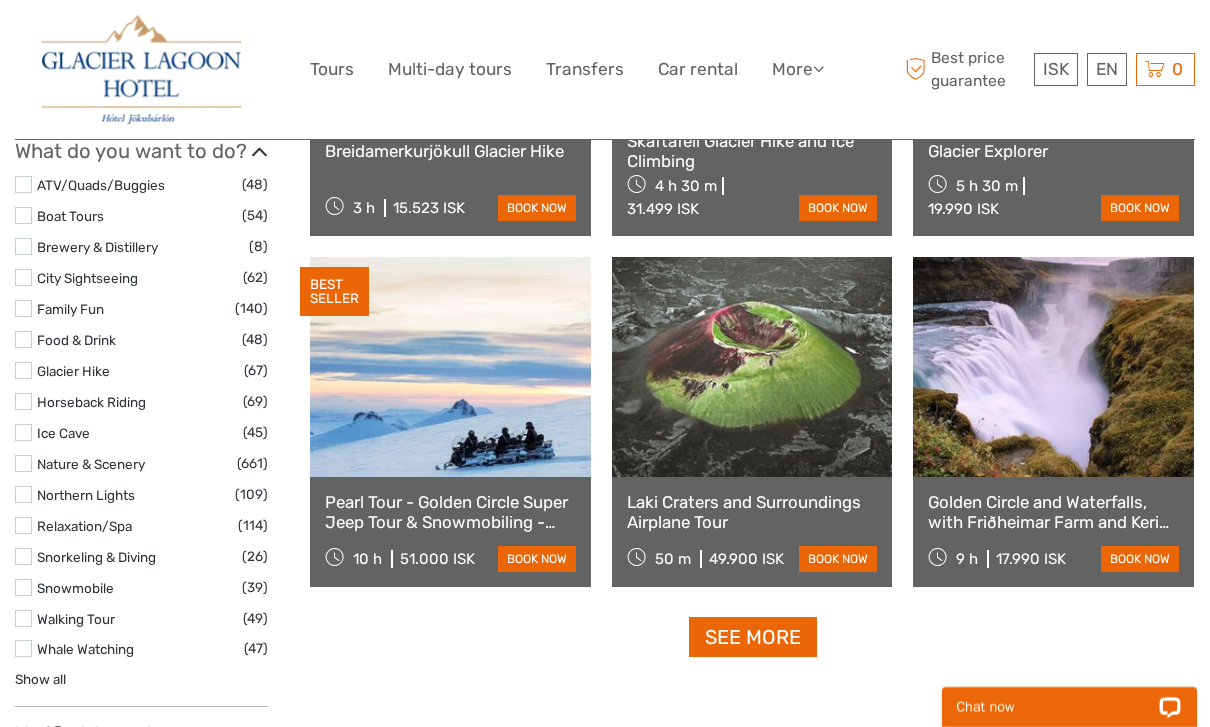 click on "See more" at bounding box center [753, 637] 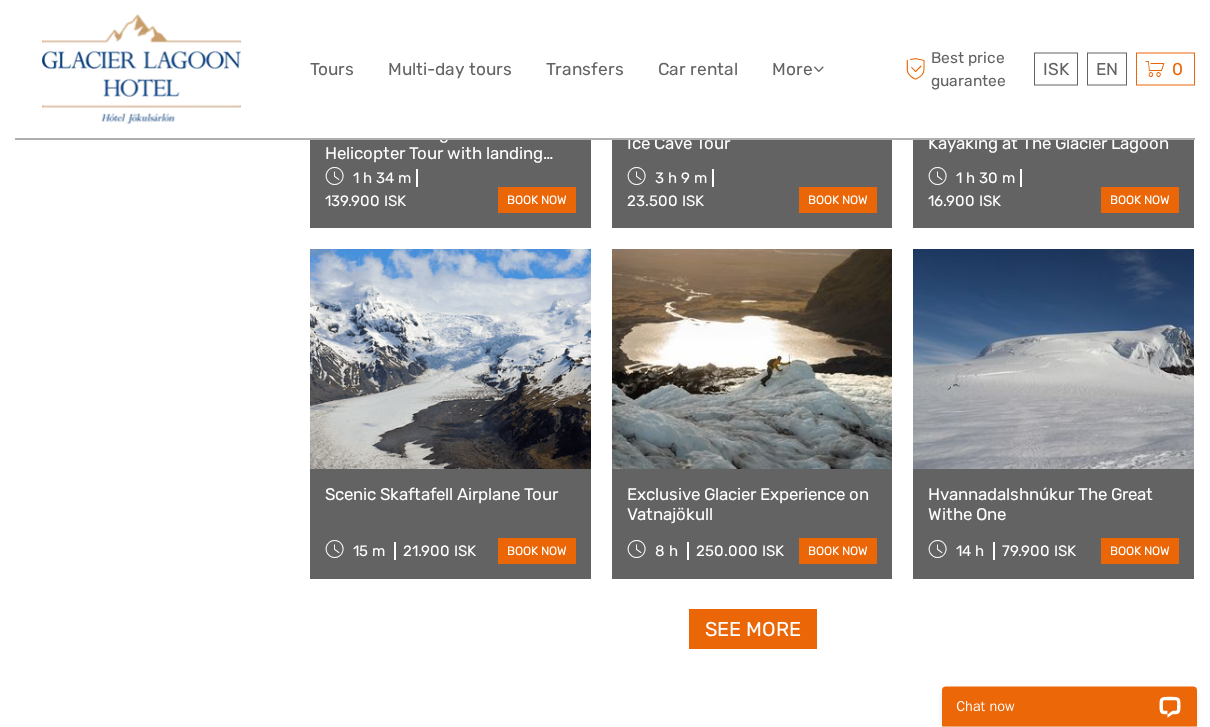 scroll, scrollTop: 3957, scrollLeft: 0, axis: vertical 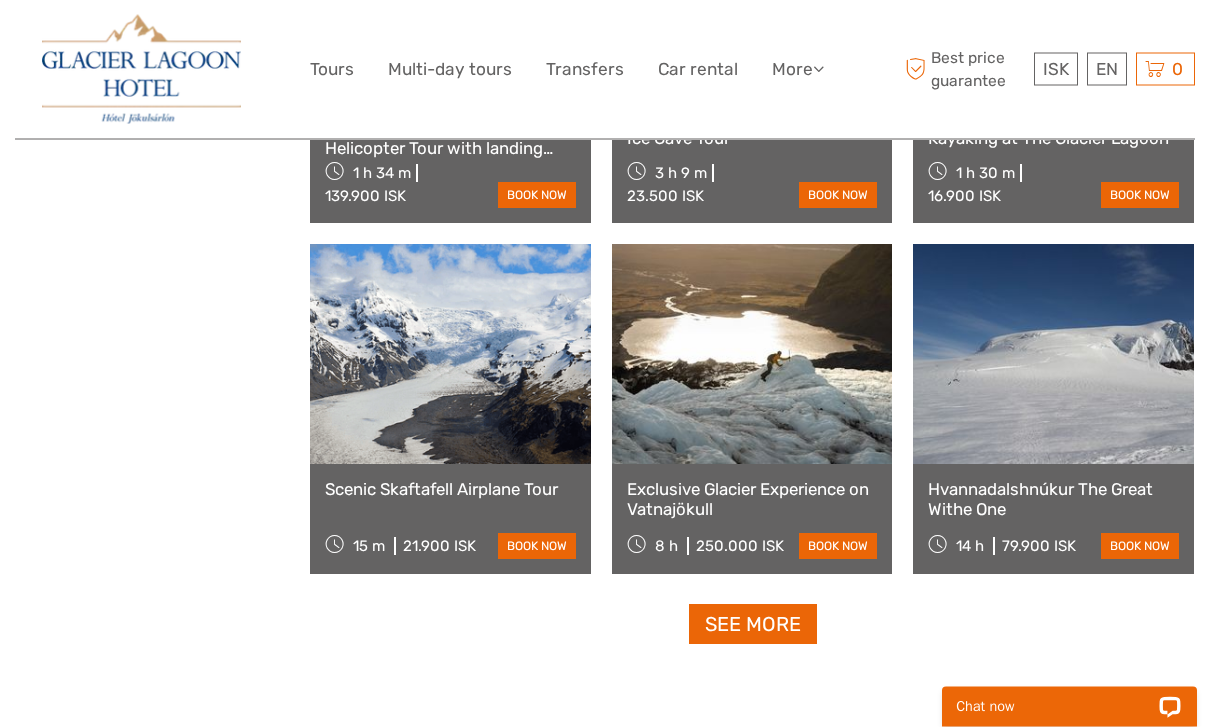click on "See more" at bounding box center [753, 625] 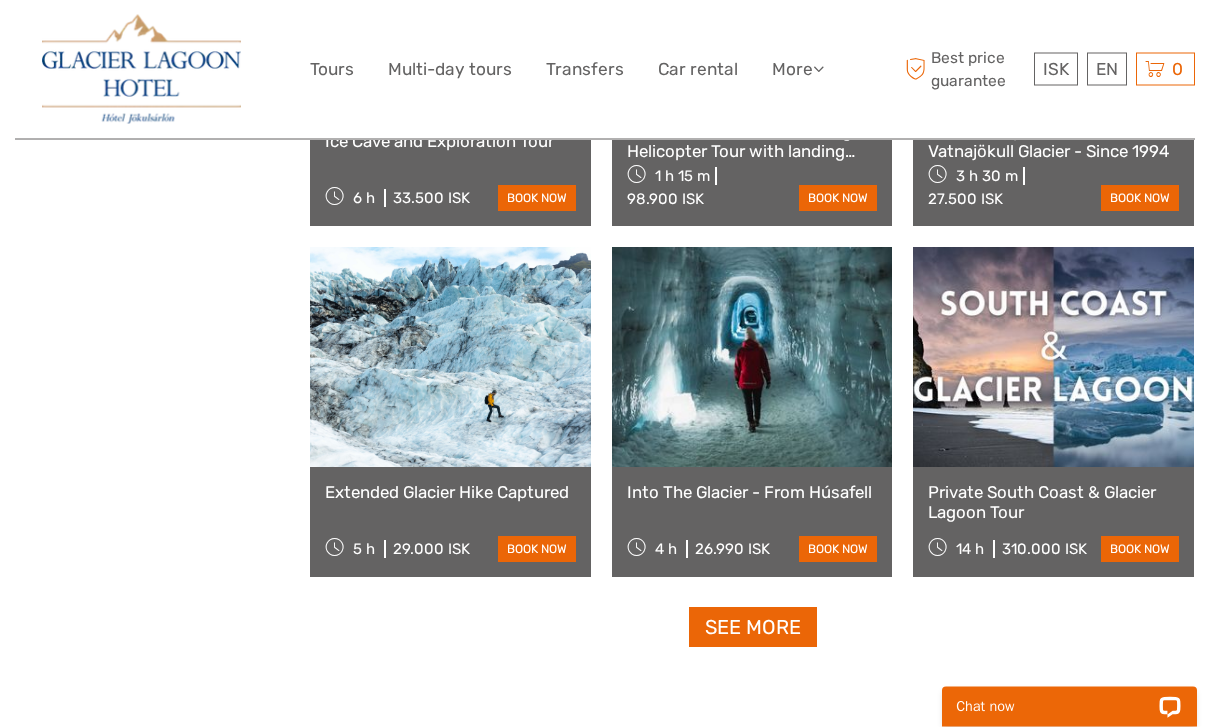 scroll, scrollTop: 6061, scrollLeft: 0, axis: vertical 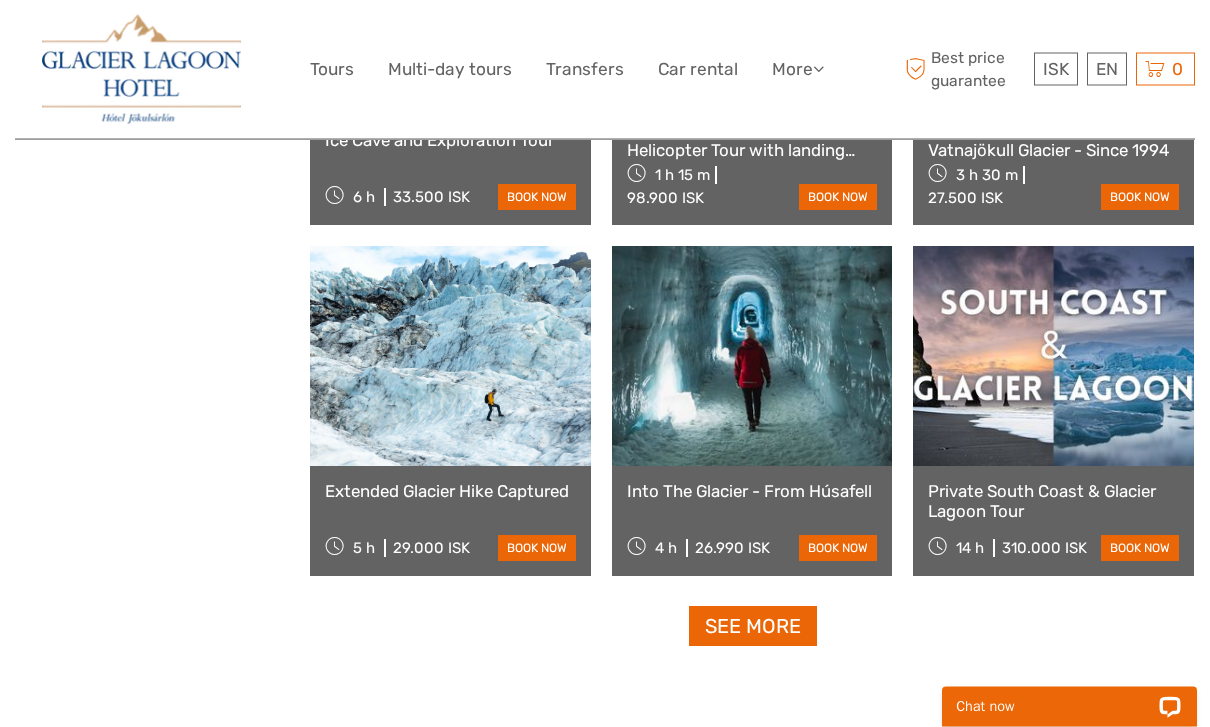 click on "See more" at bounding box center (753, 627) 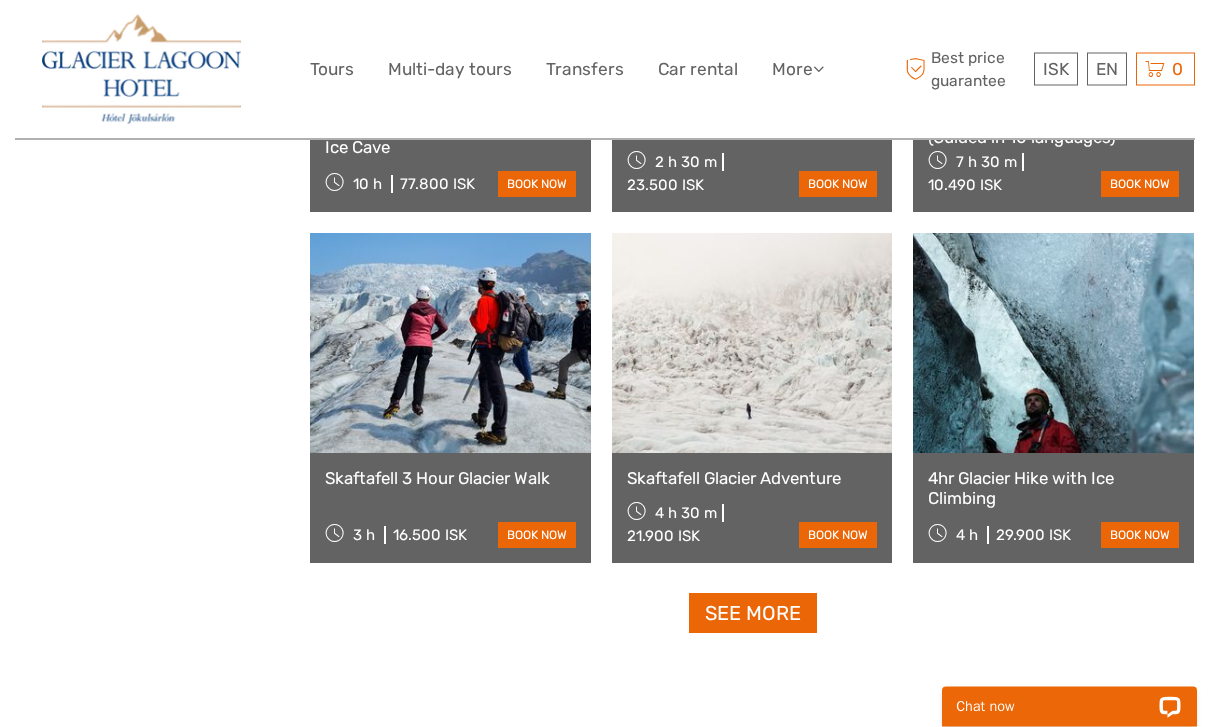 scroll, scrollTop: 8181, scrollLeft: 0, axis: vertical 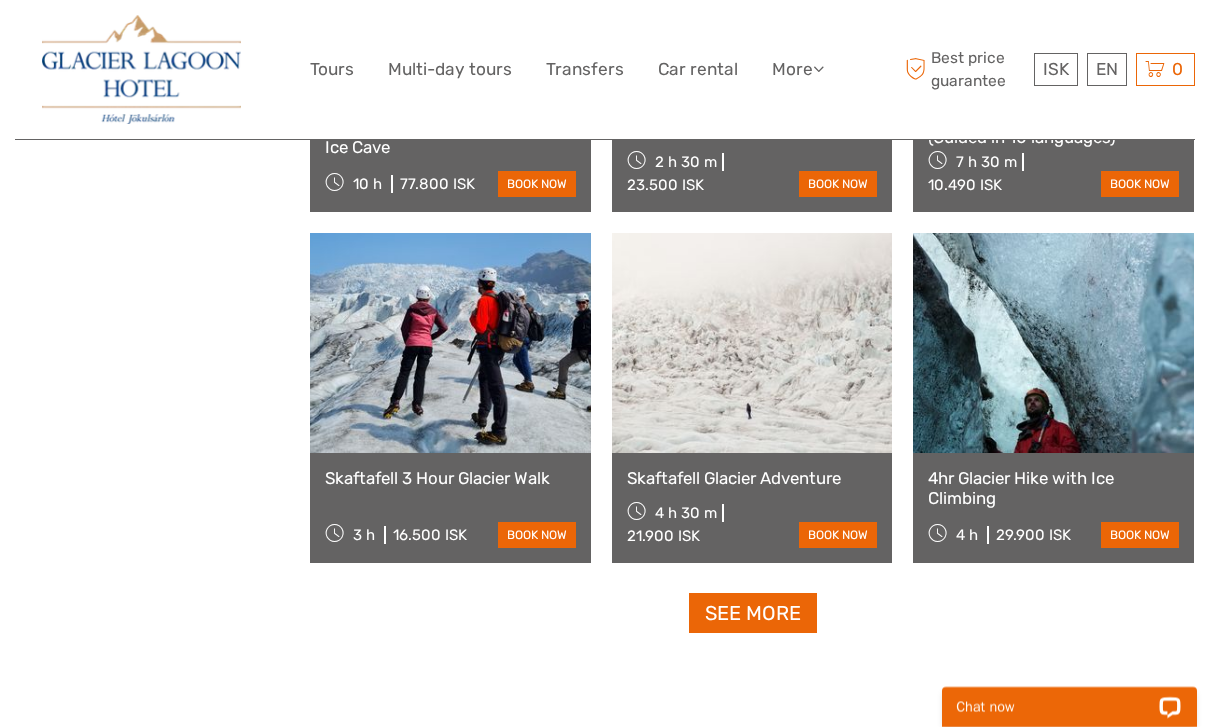 click on "See more" at bounding box center [753, 613] 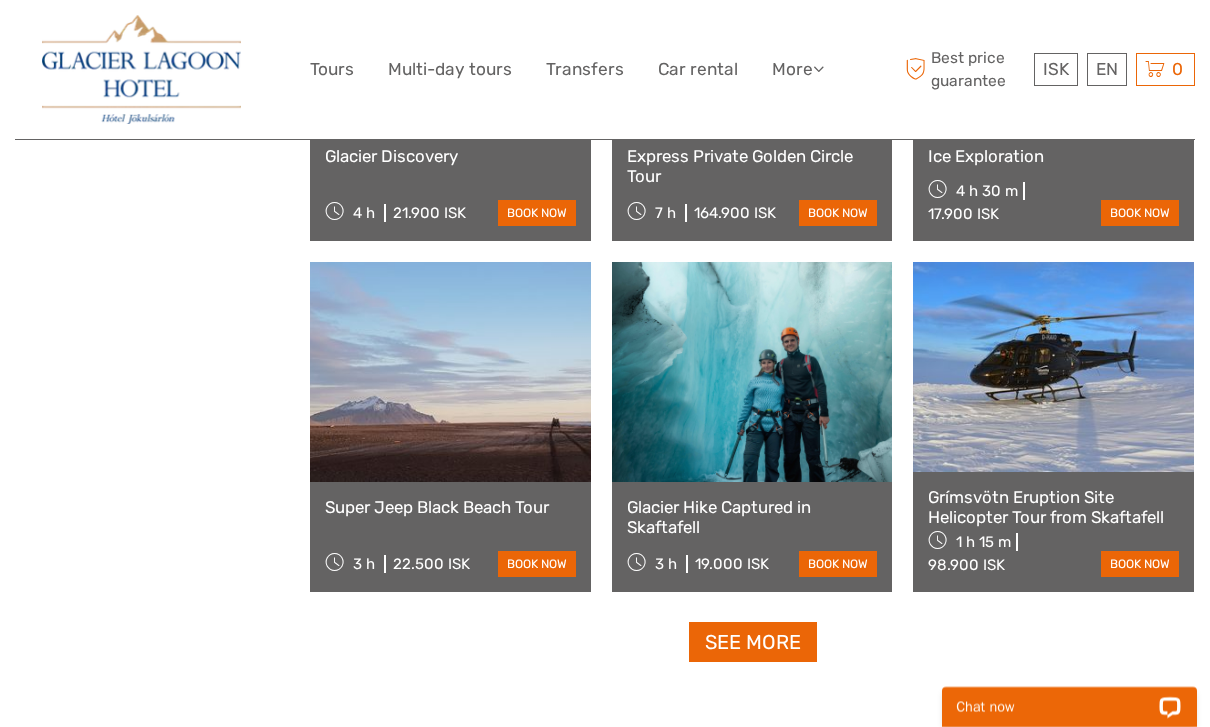 scroll, scrollTop: 10277, scrollLeft: 0, axis: vertical 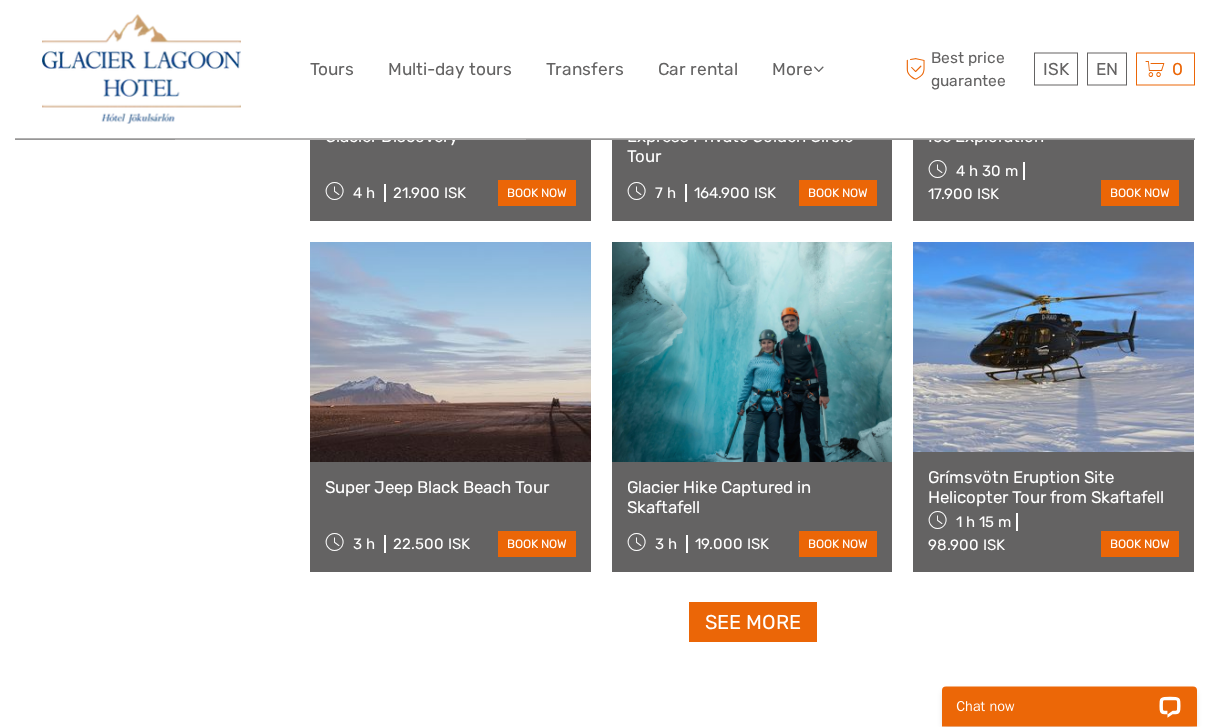 click on "See more" at bounding box center (753, 623) 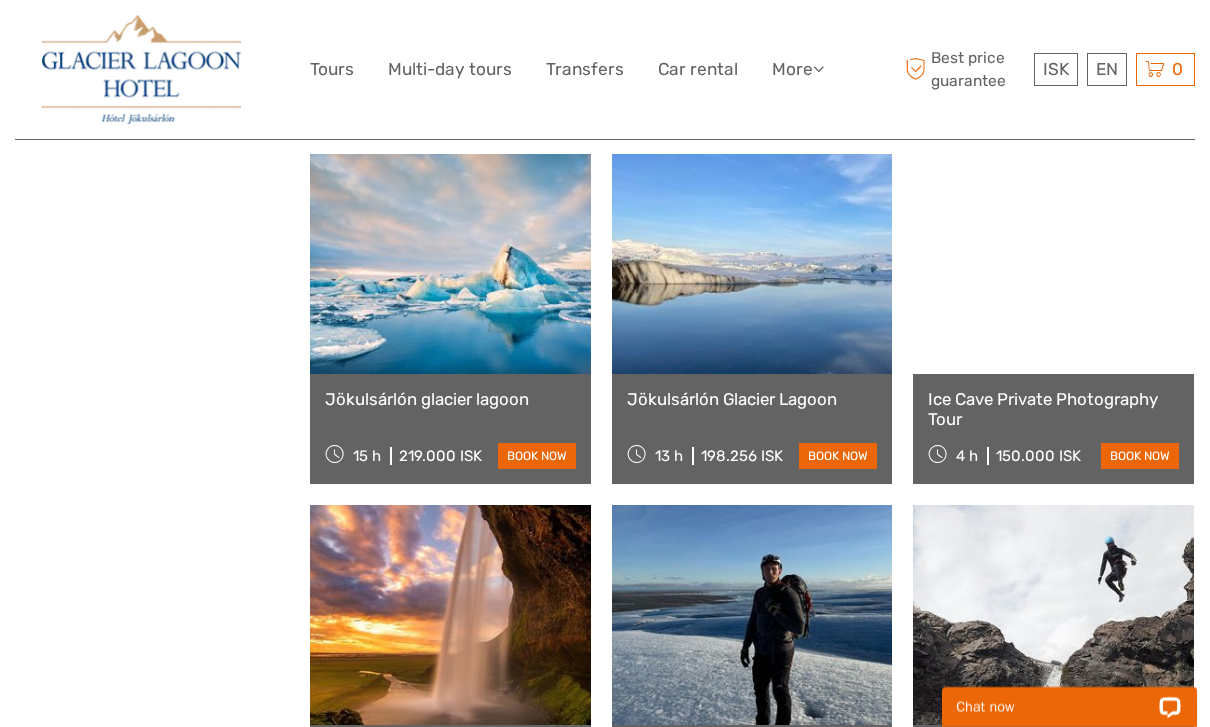 scroll, scrollTop: 12120, scrollLeft: 0, axis: vertical 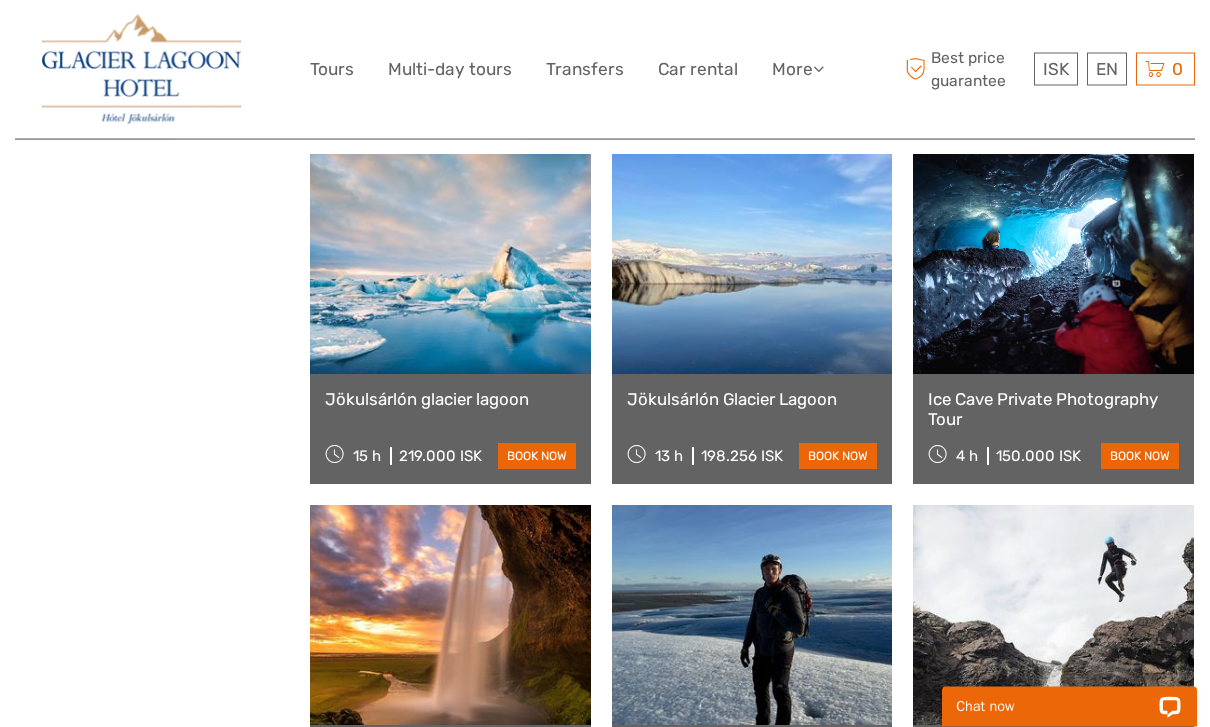 click at bounding box center [752, 265] 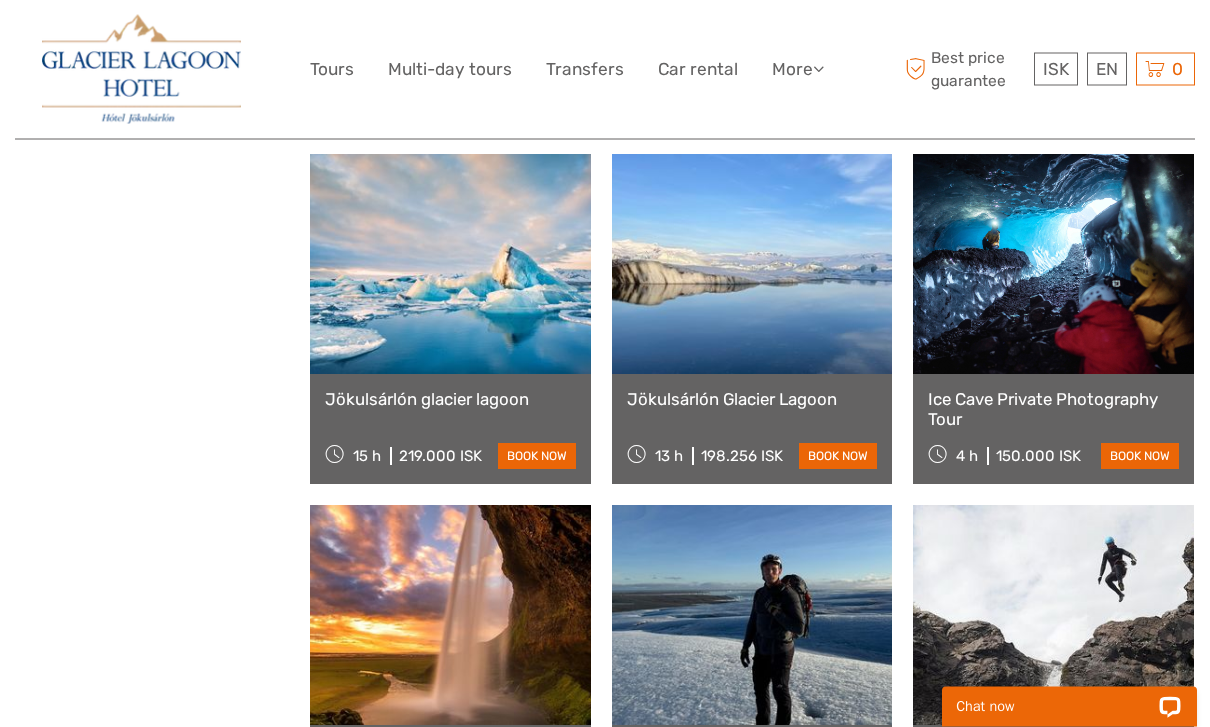 click at bounding box center [752, 265] 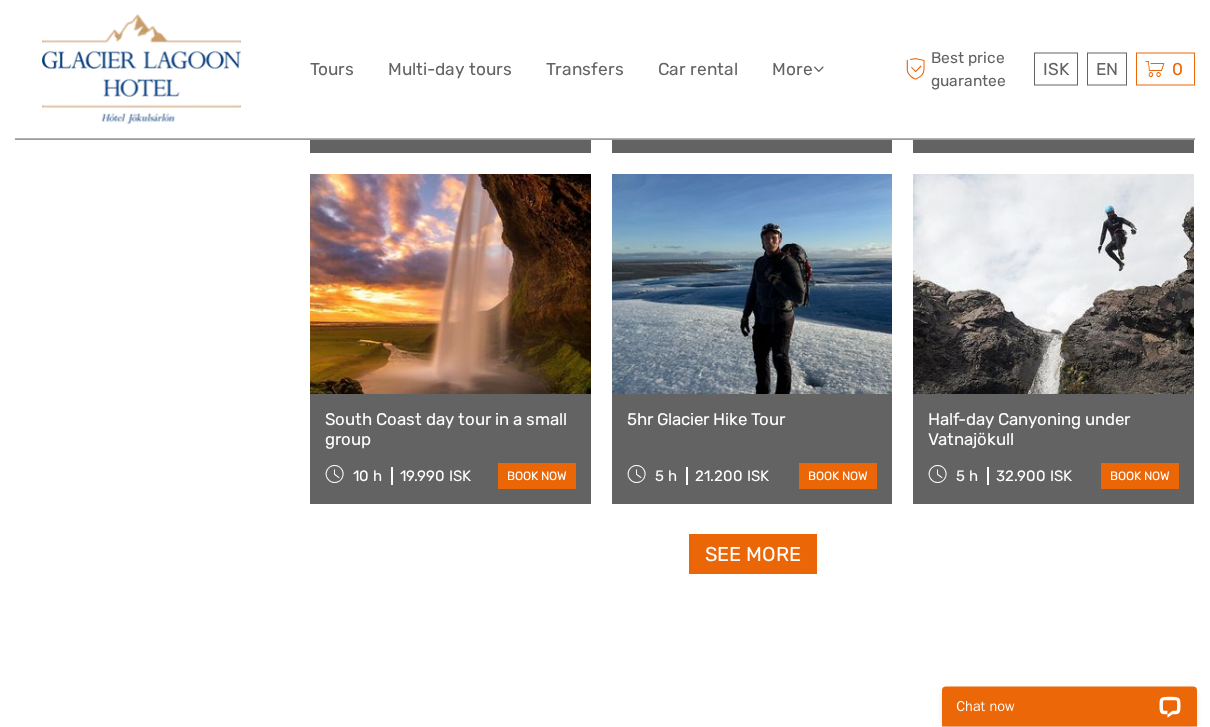 click on "See more" at bounding box center (753, 555) 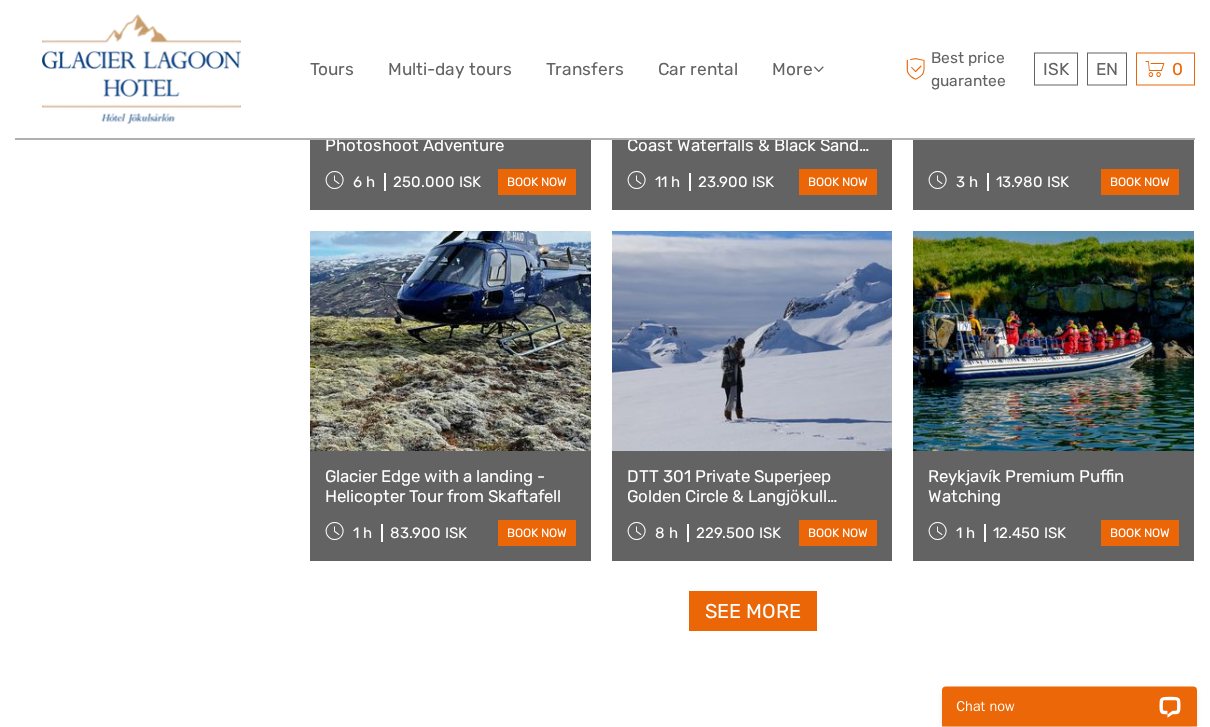 scroll, scrollTop: 14501, scrollLeft: 0, axis: vertical 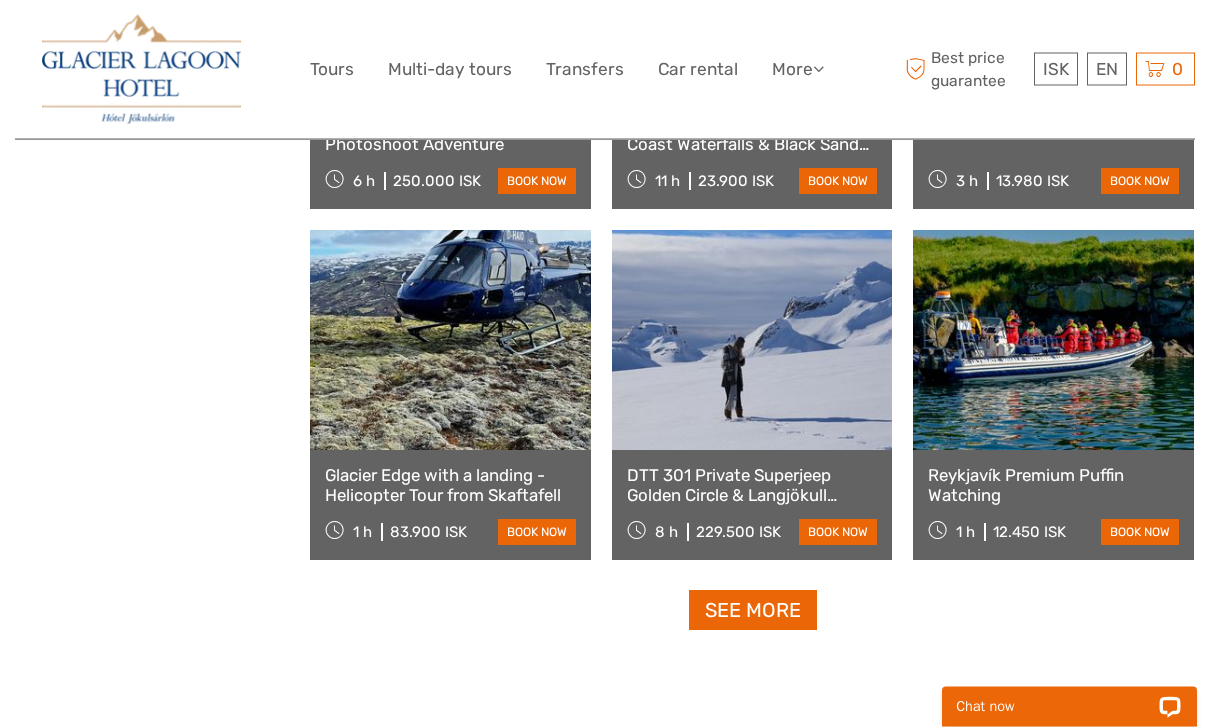 click on "See more" at bounding box center [752, 611] 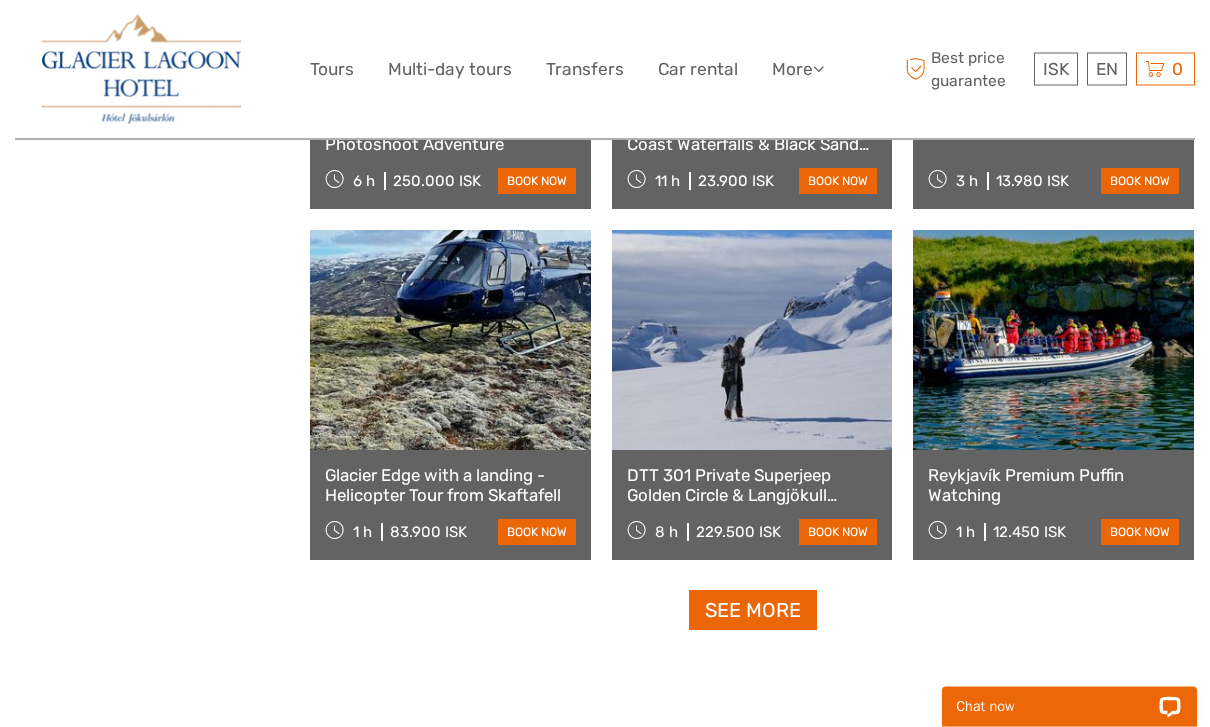 click on "See more" at bounding box center [753, 611] 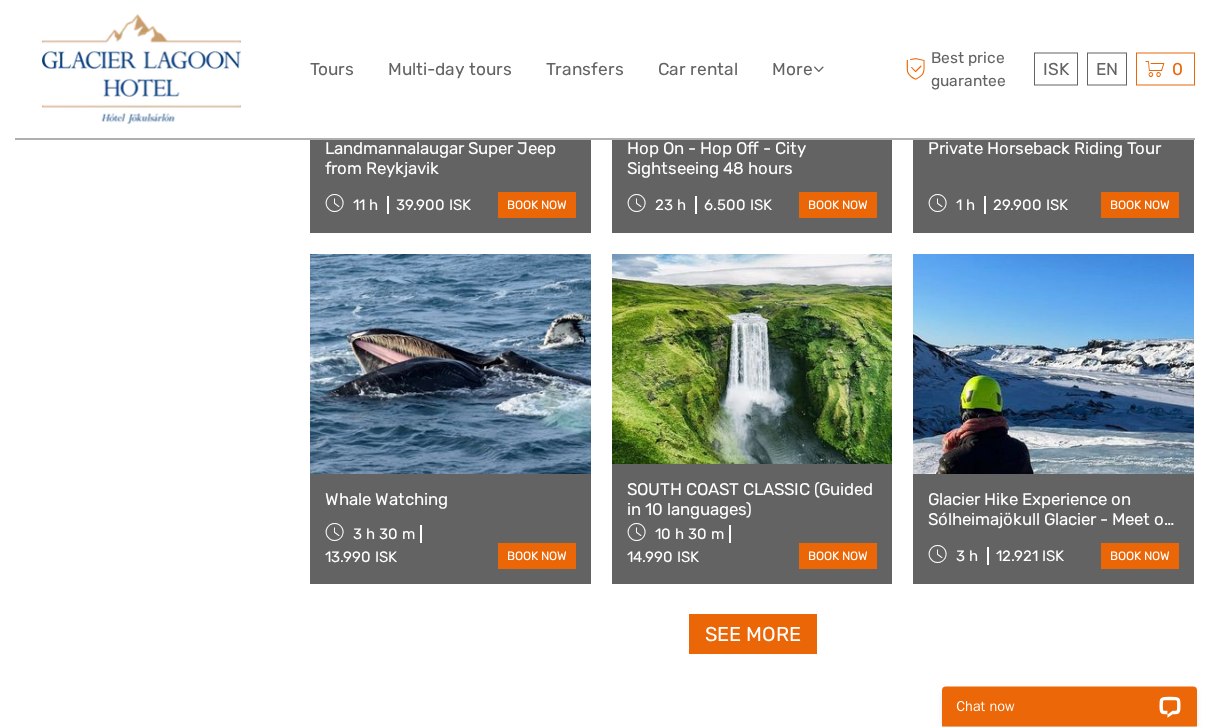 scroll, scrollTop: 16585, scrollLeft: 0, axis: vertical 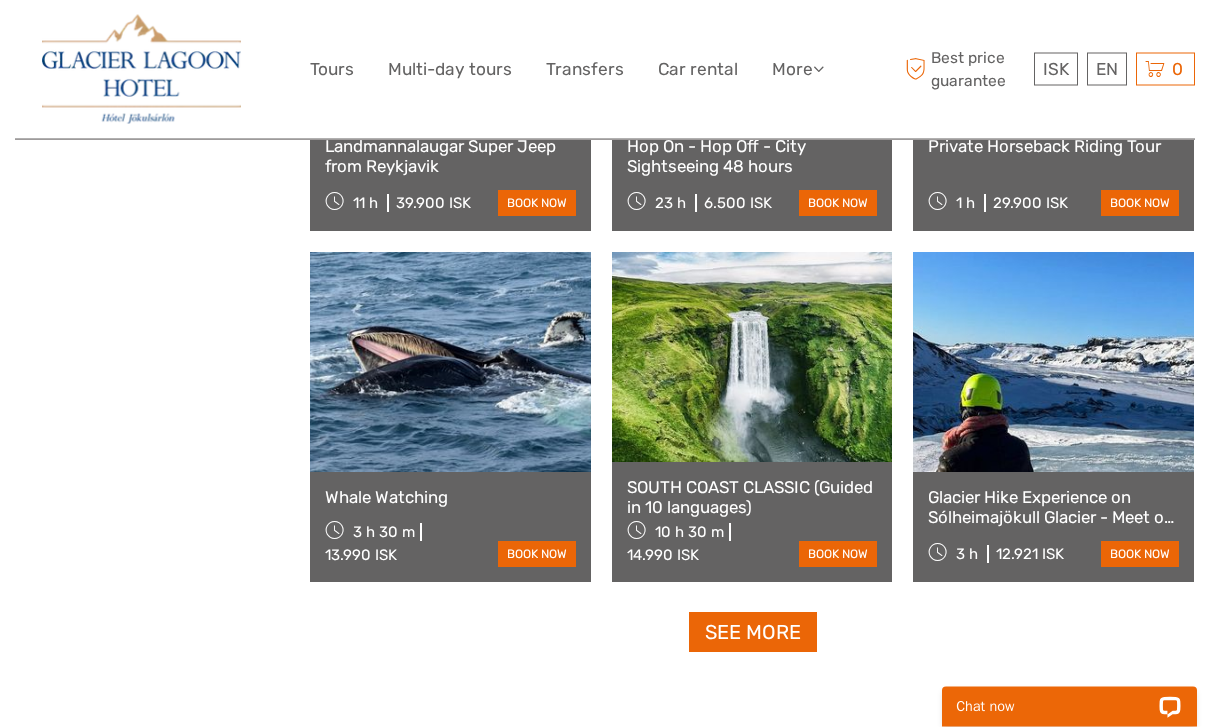 click on "See more" at bounding box center (753, 633) 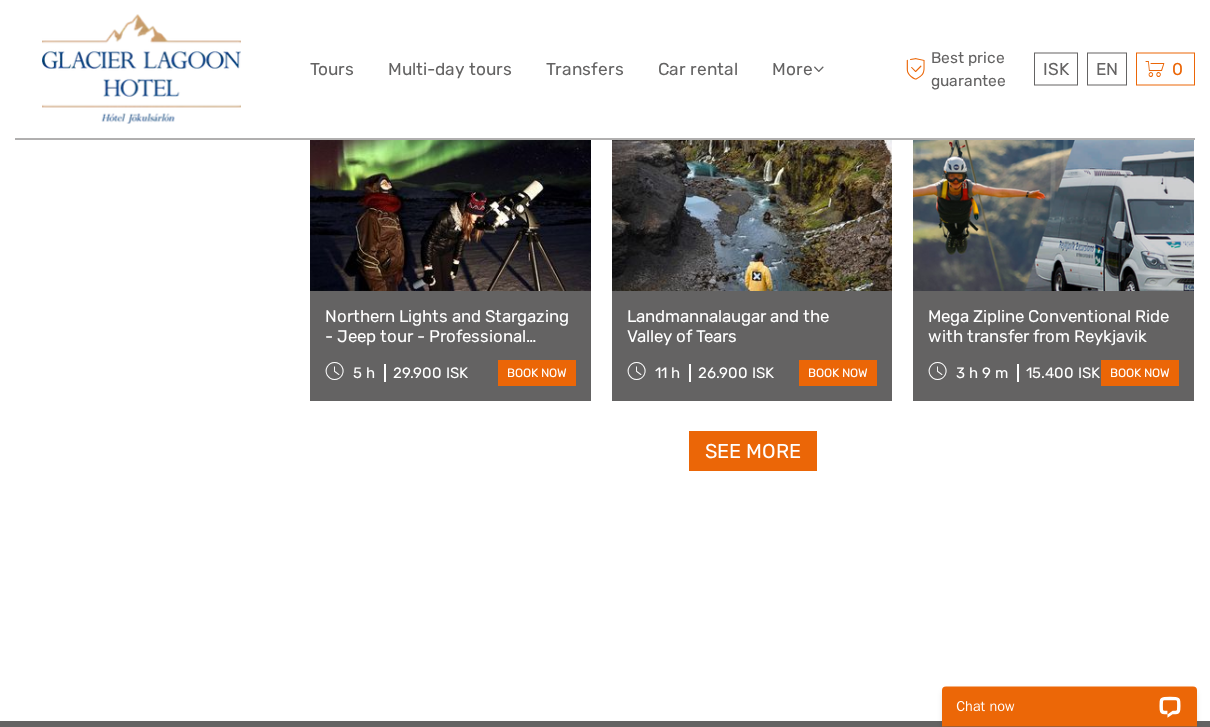 scroll, scrollTop: 18884, scrollLeft: 0, axis: vertical 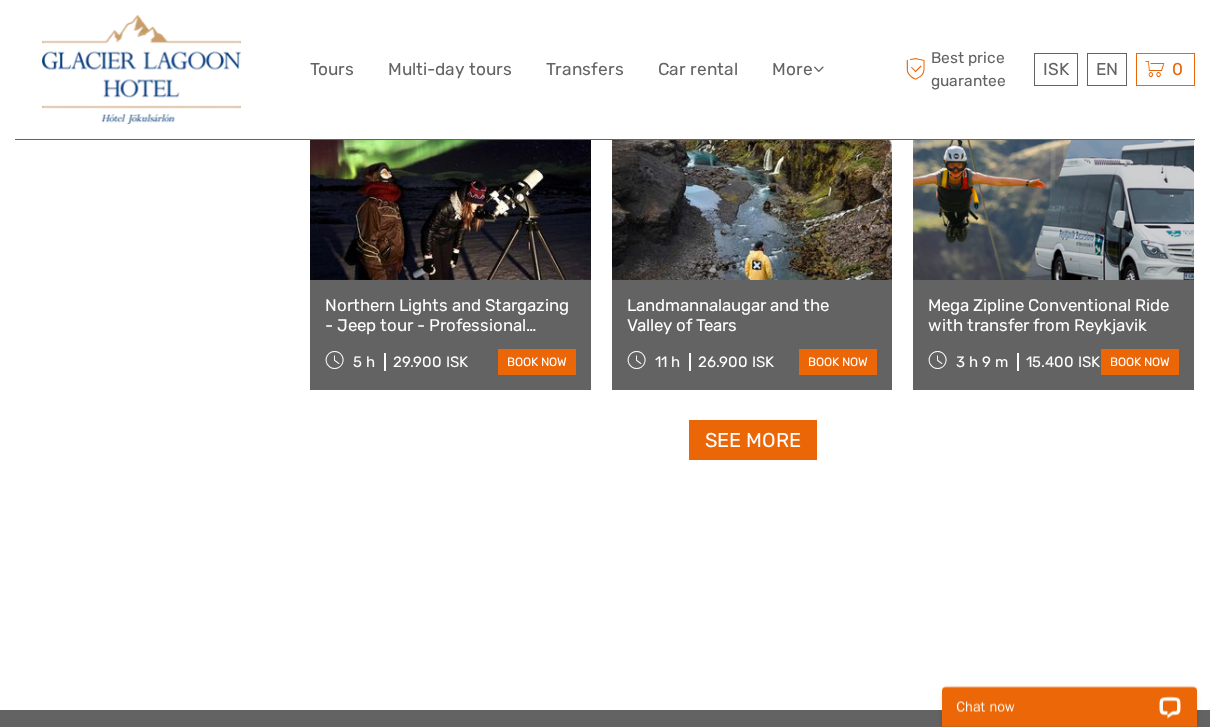 click on "See more" at bounding box center [753, 440] 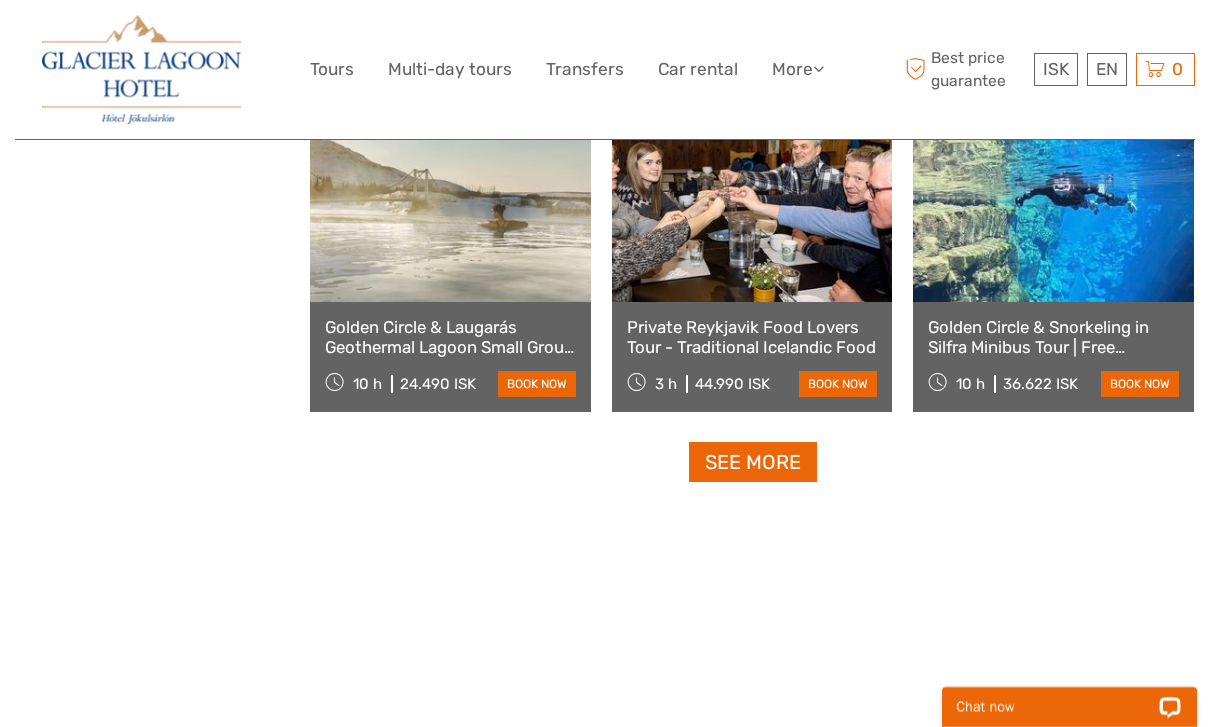 scroll, scrollTop: 20973, scrollLeft: 0, axis: vertical 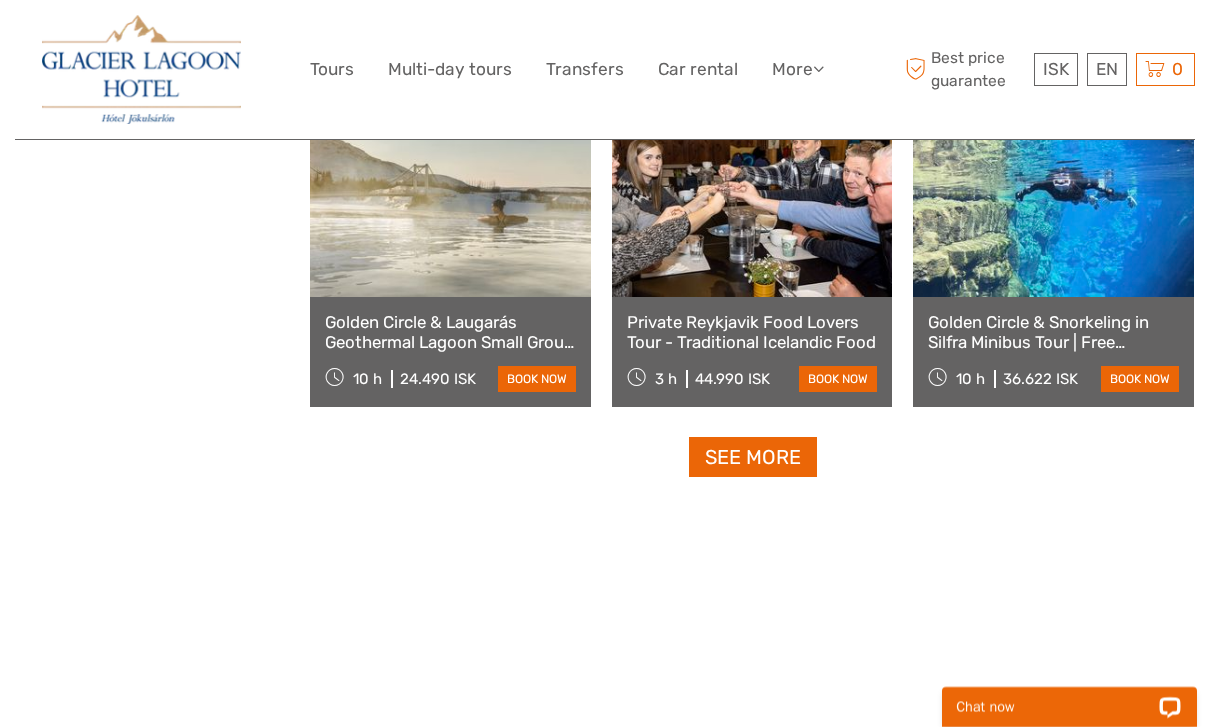 click on "See more" at bounding box center [753, 457] 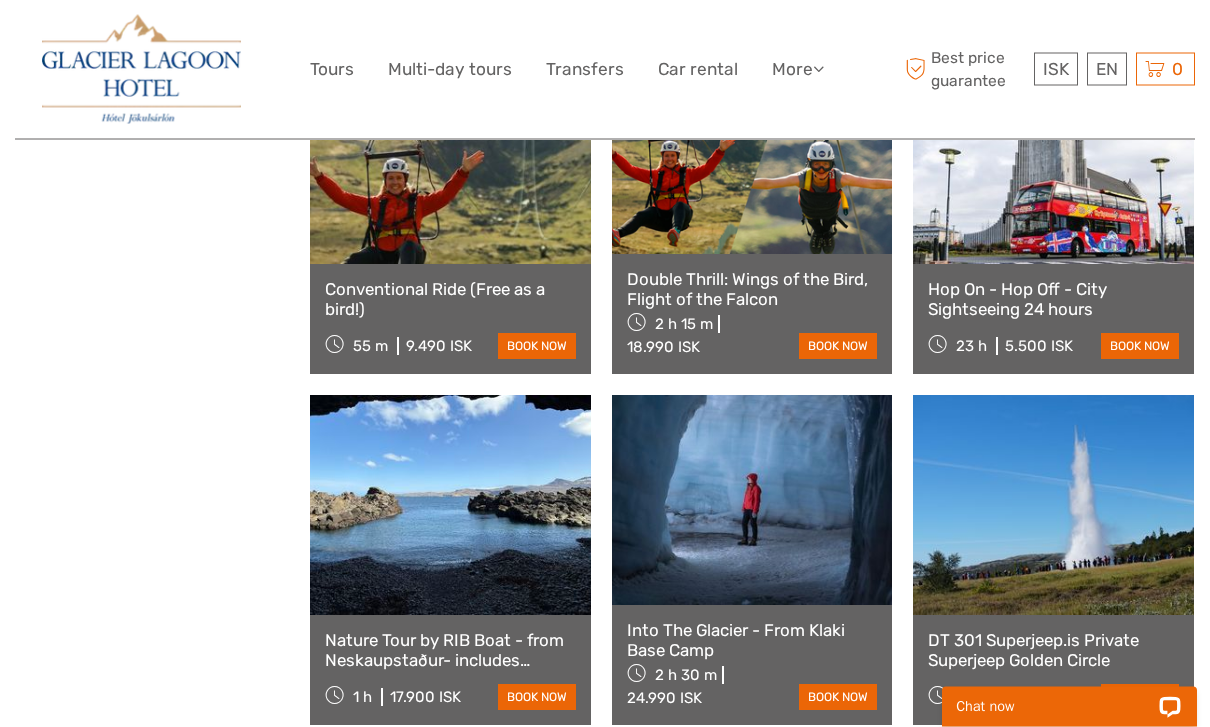scroll, scrollTop: 22066, scrollLeft: 0, axis: vertical 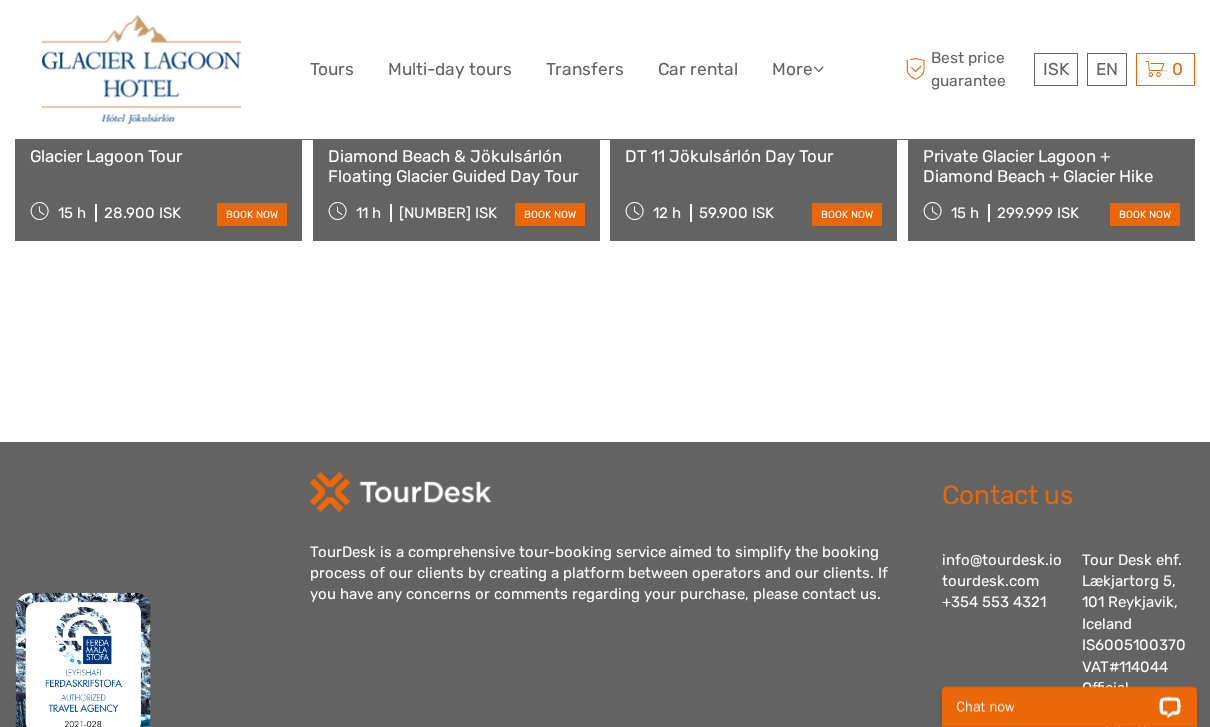 click on "[EMAIL]
tourdesk.com
[PHONE]" at bounding box center (1002, 646) 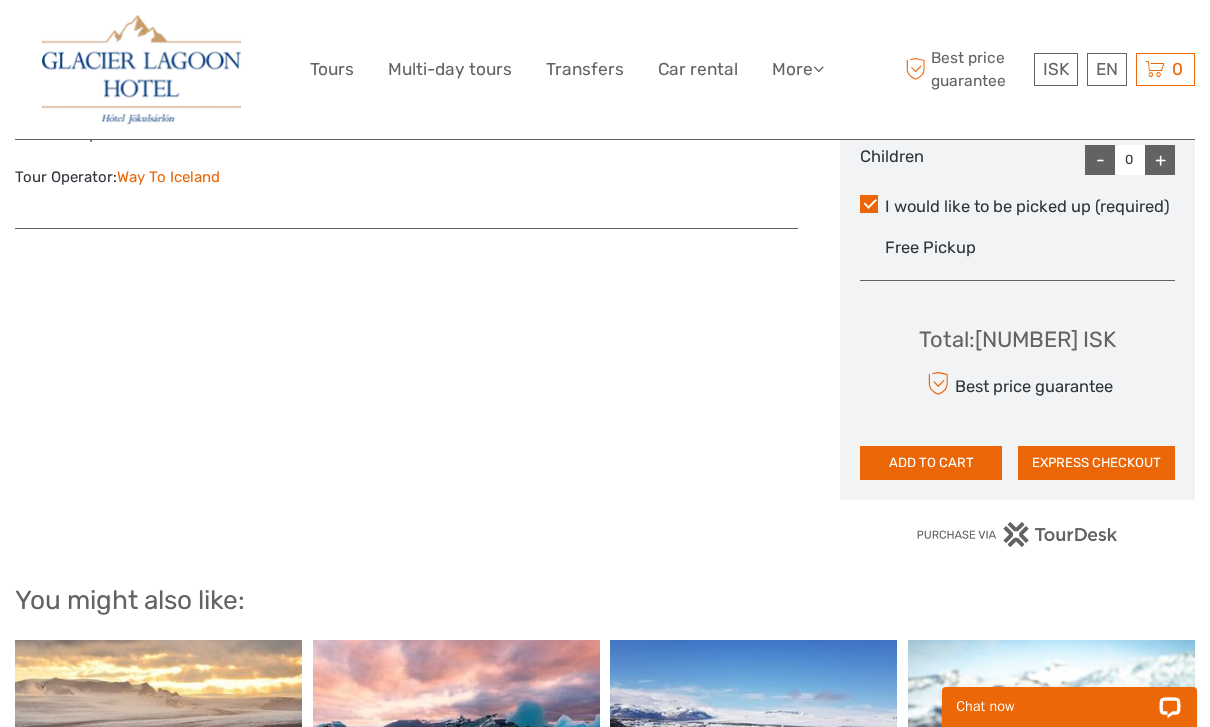 scroll, scrollTop: 1166, scrollLeft: 0, axis: vertical 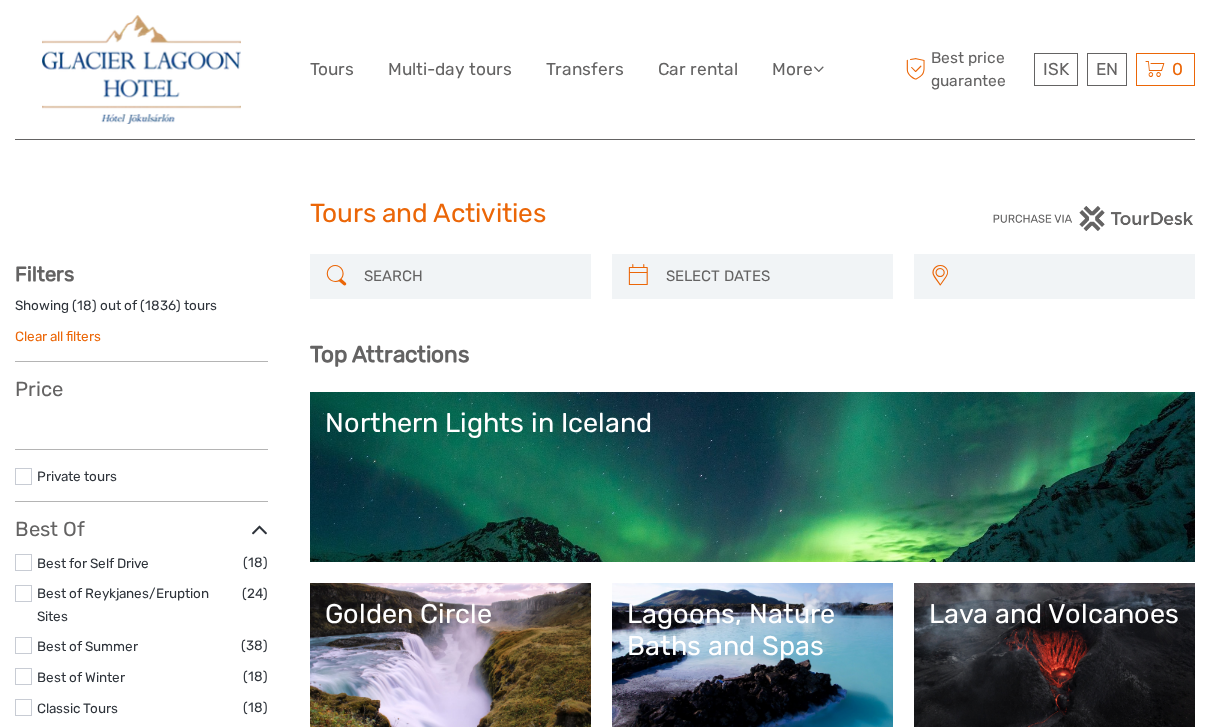 select 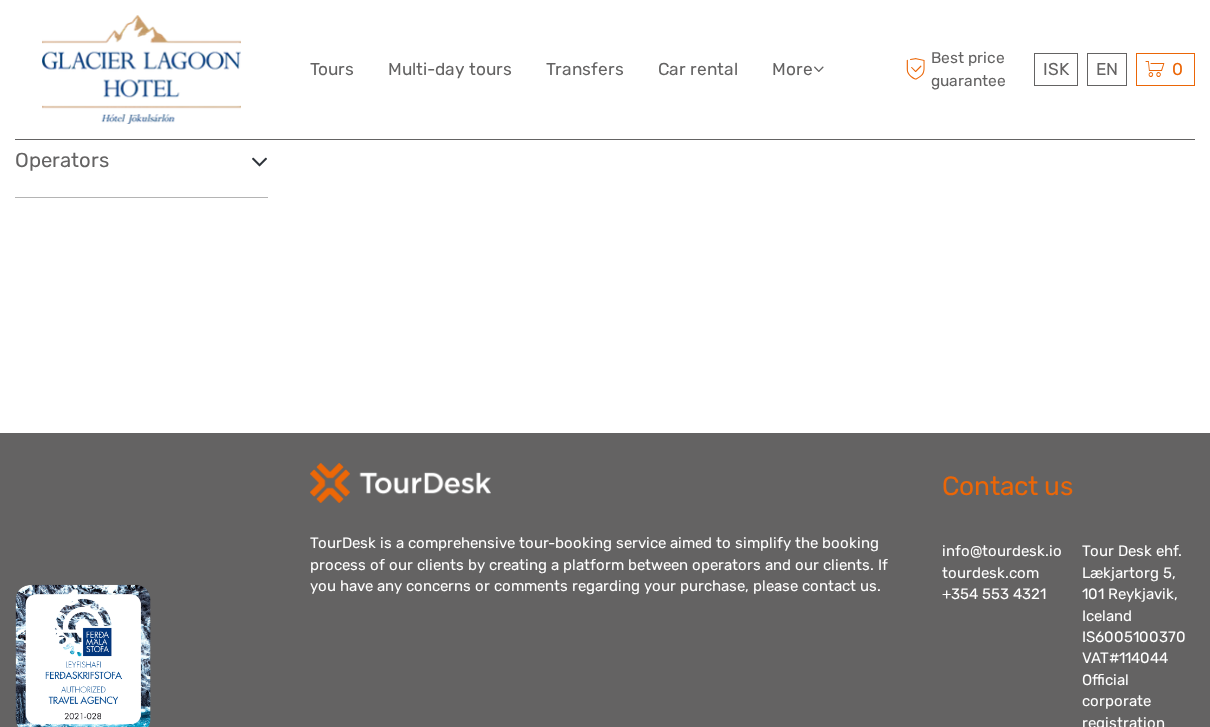 select 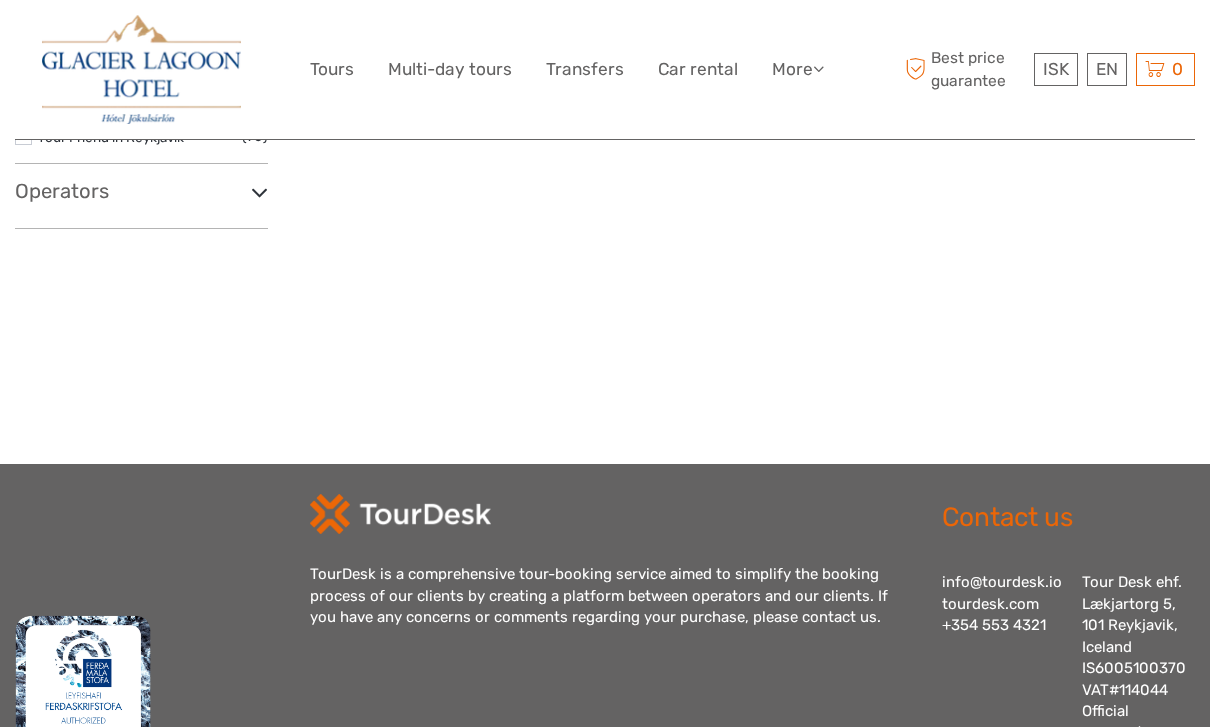 scroll, scrollTop: 0, scrollLeft: 0, axis: both 